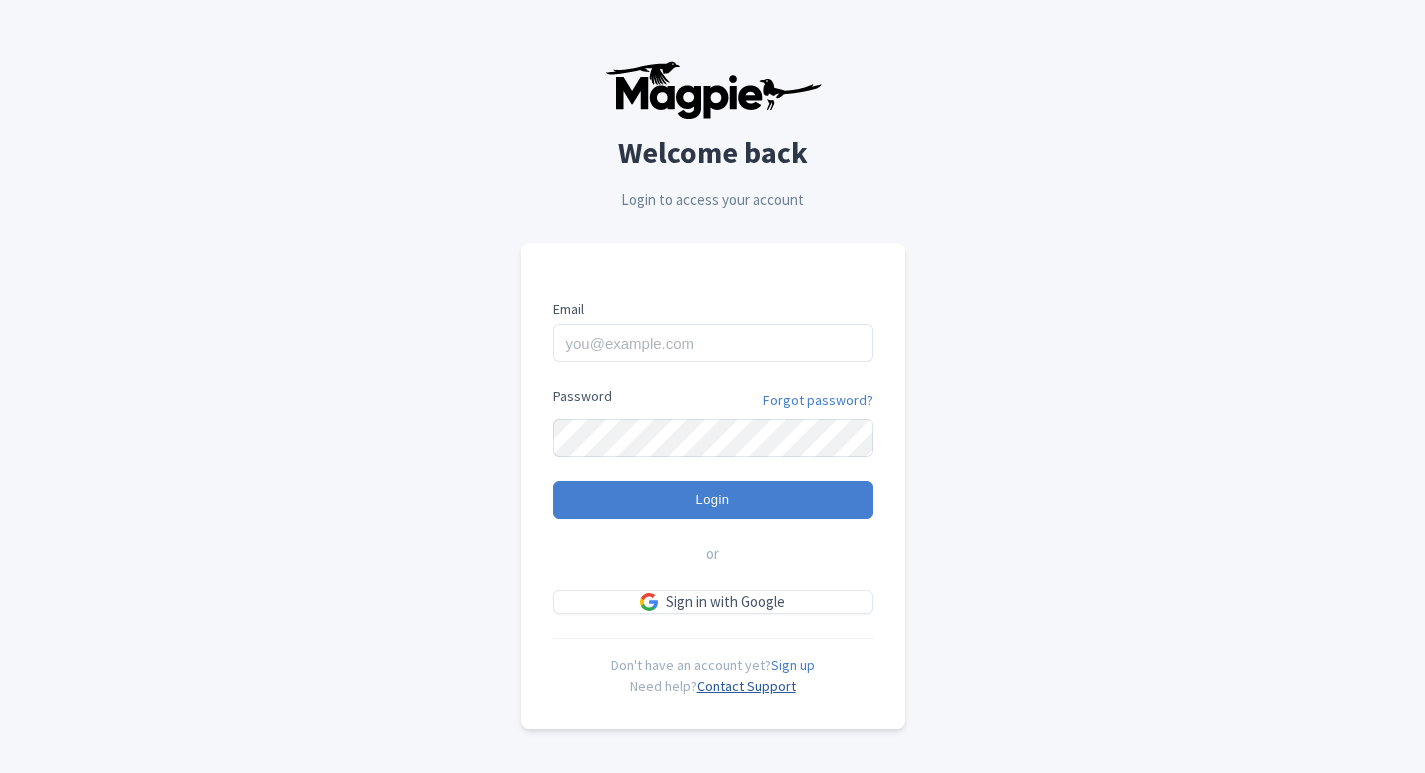 scroll, scrollTop: 16, scrollLeft: 0, axis: vertical 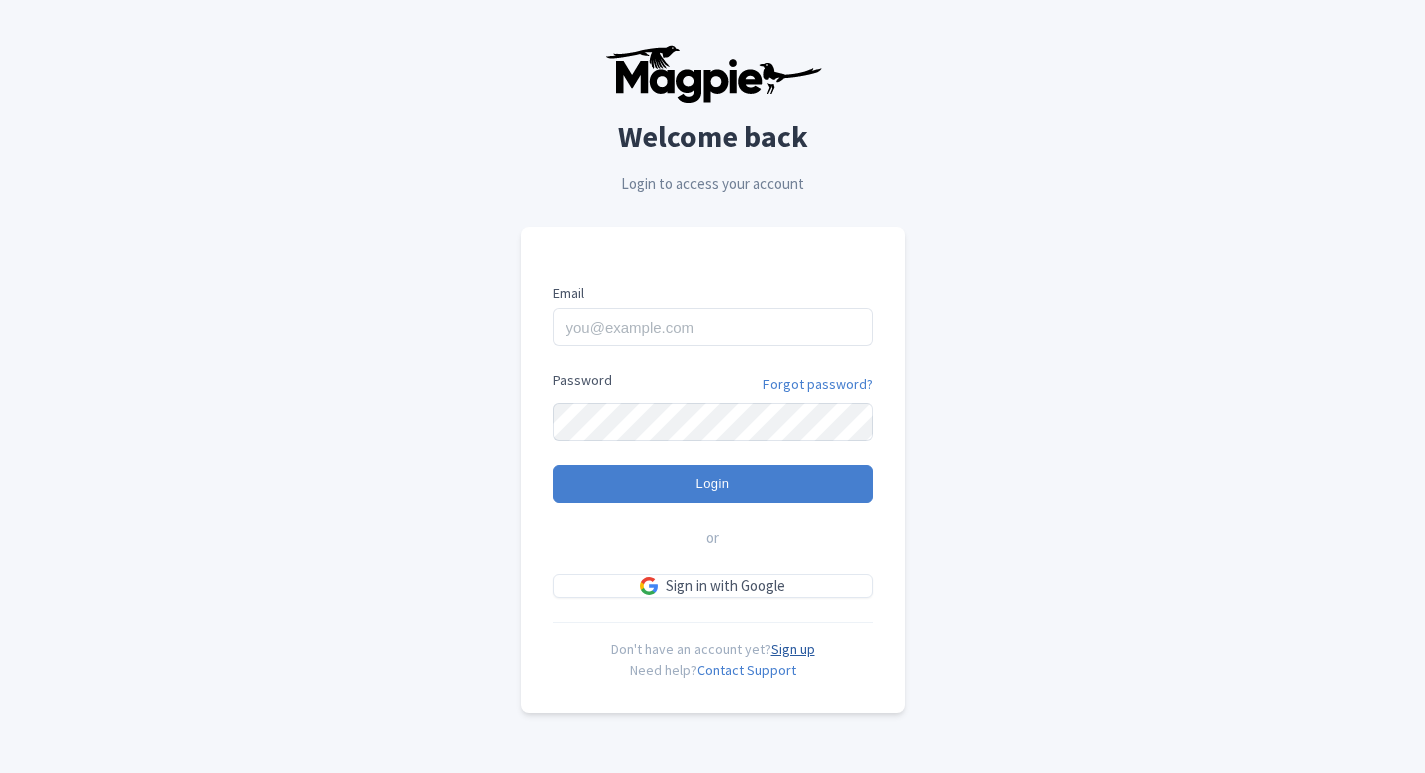 click on "Sign up" at bounding box center (793, 649) 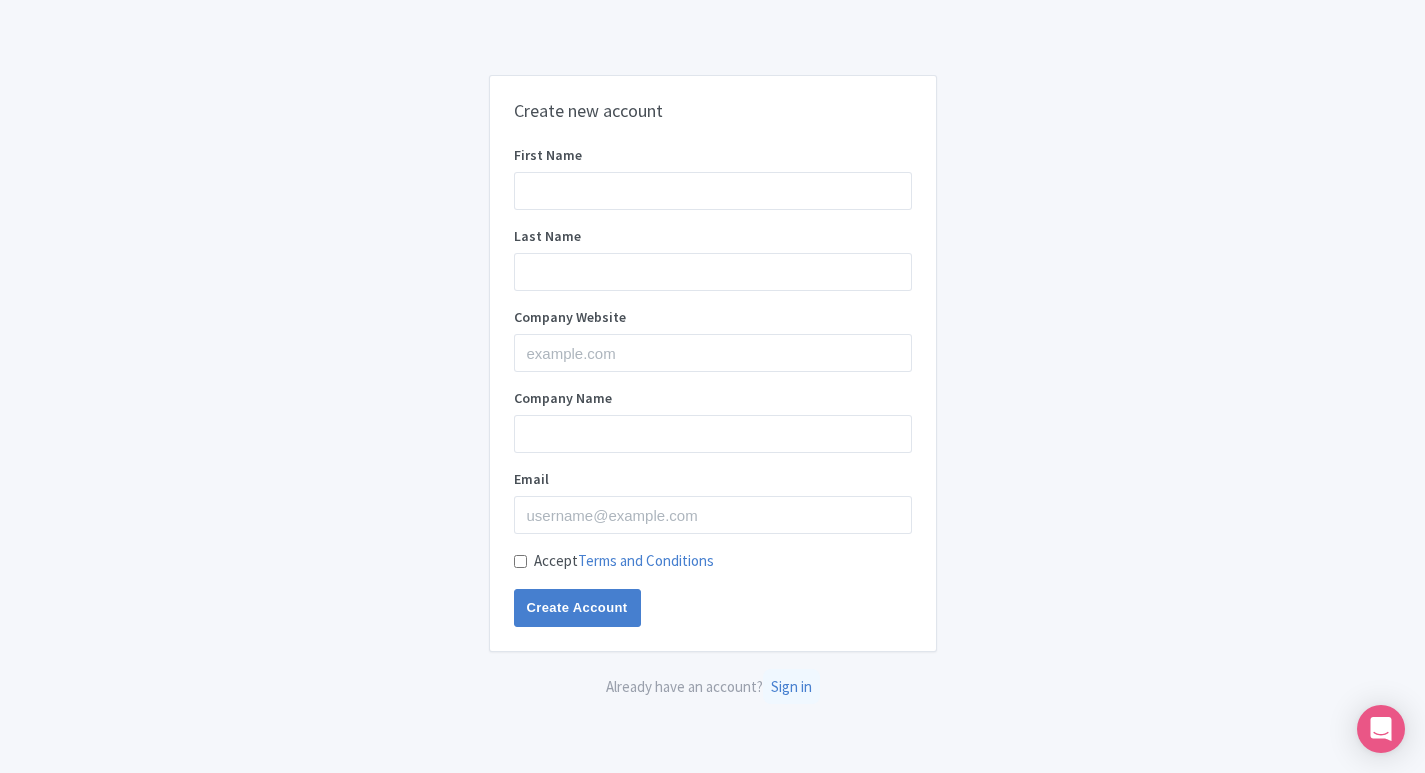 scroll, scrollTop: 0, scrollLeft: 0, axis: both 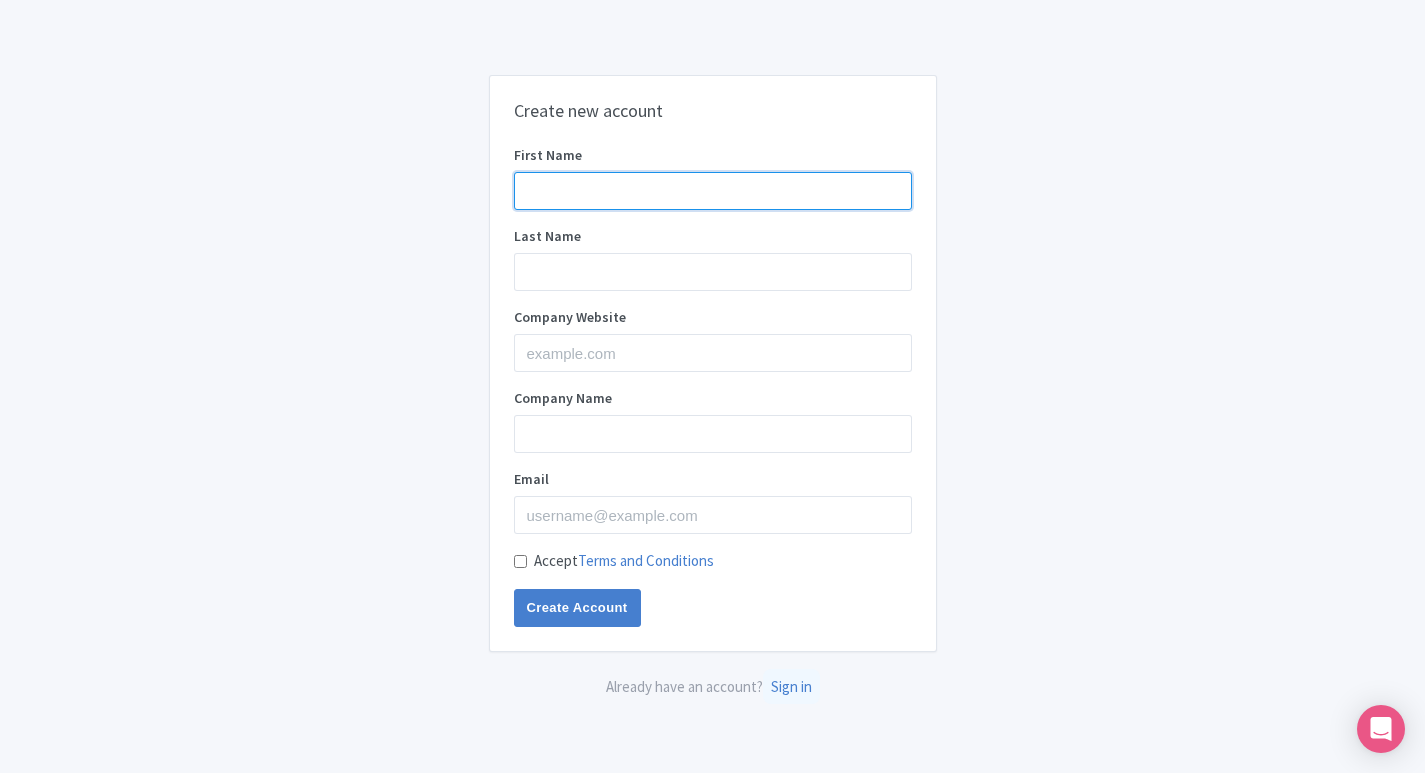 drag, startPoint x: 552, startPoint y: 180, endPoint x: 571, endPoint y: 193, distance: 23.021729 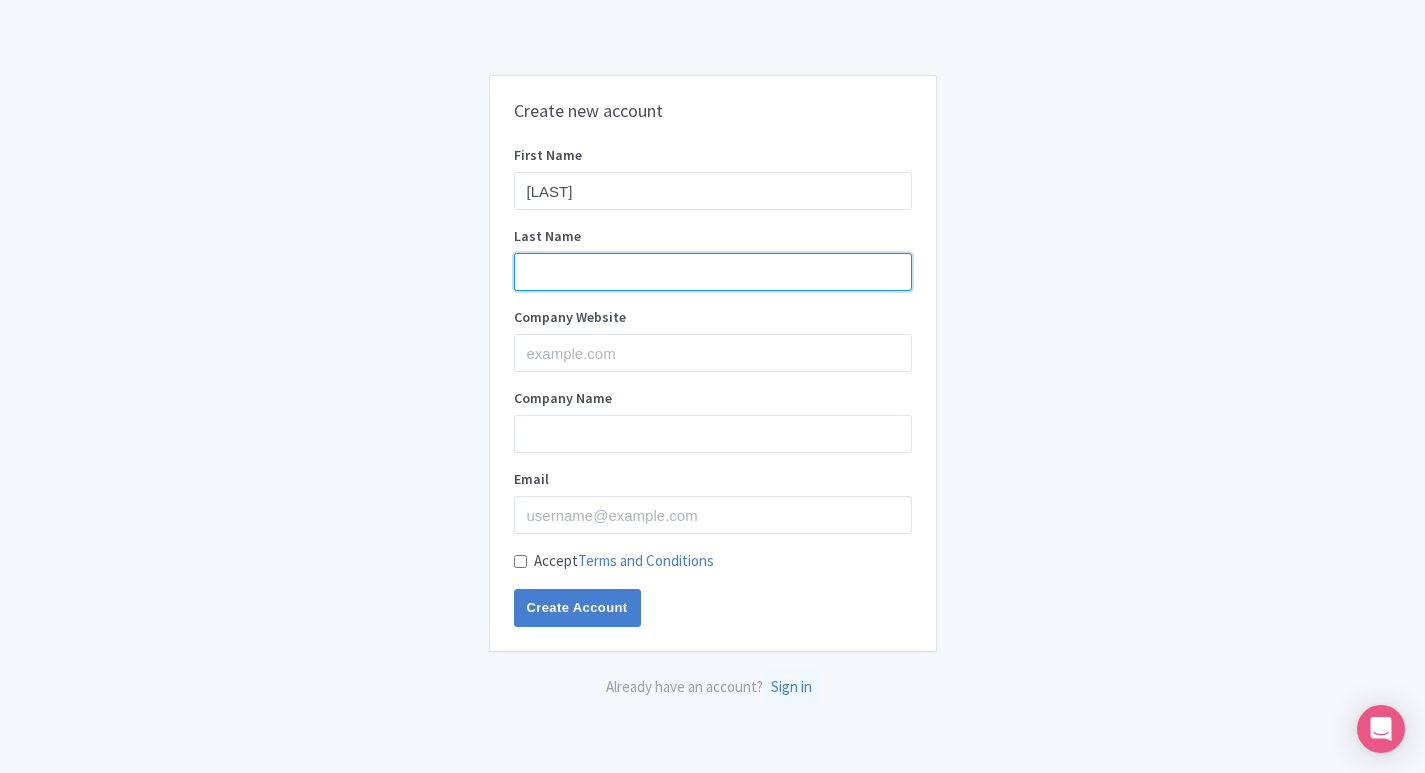 type on "Book" 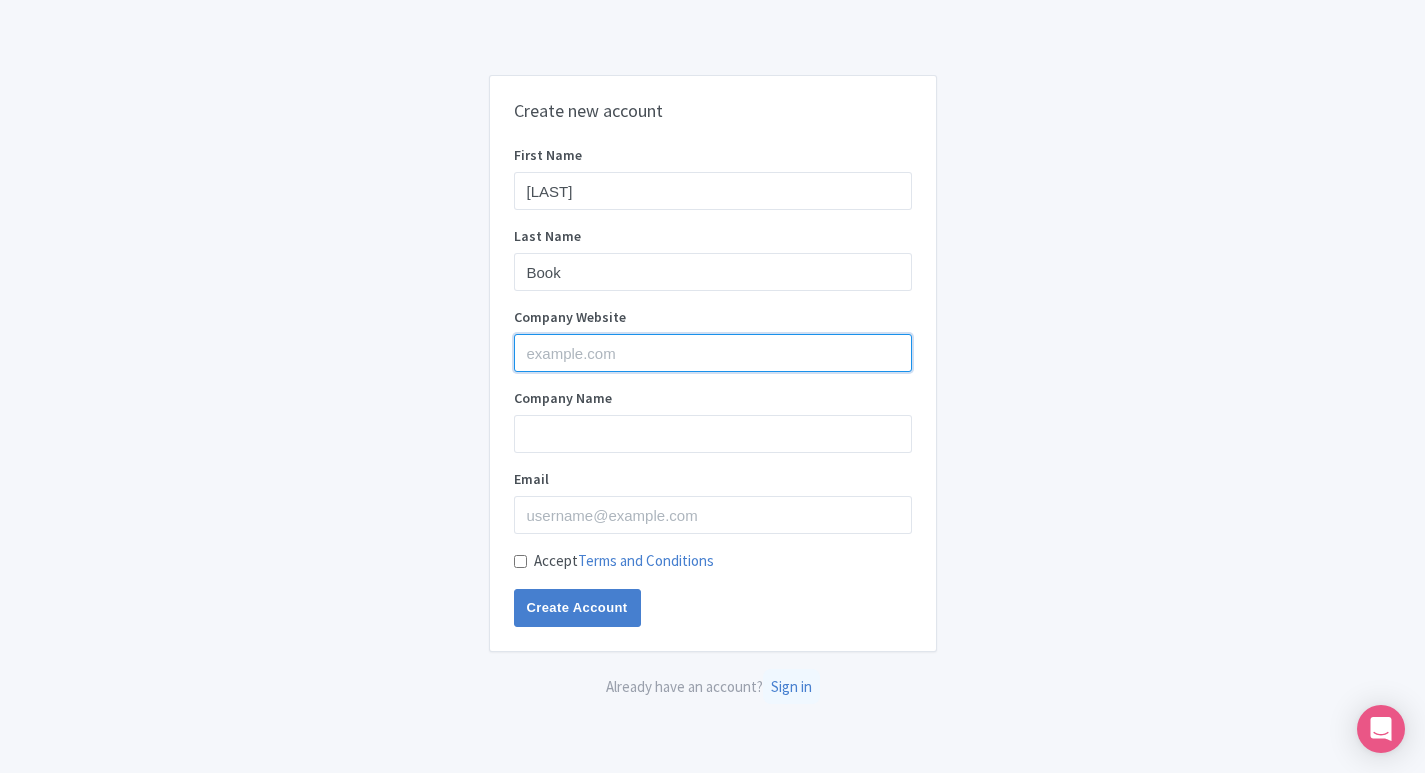 type on "[LAST] book" 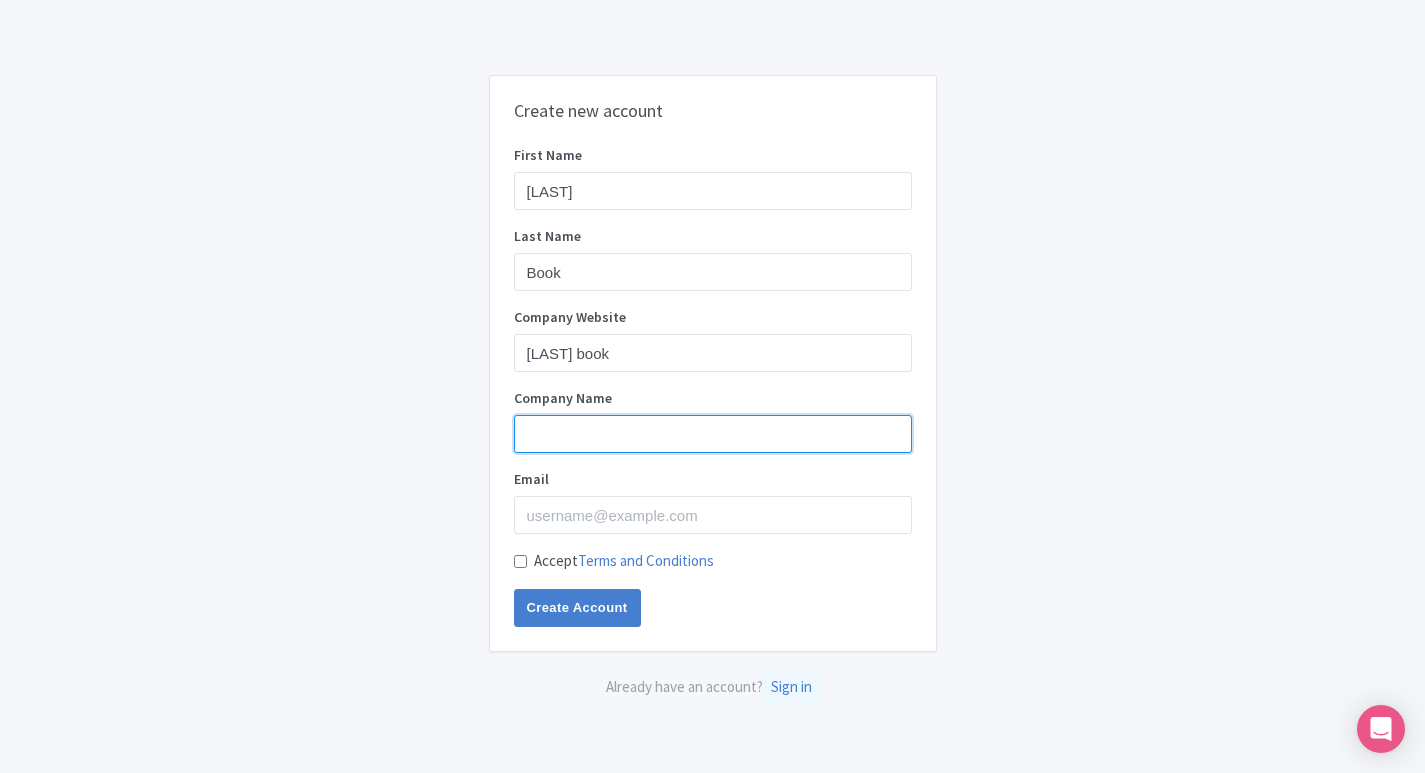 type on "[LAST] book" 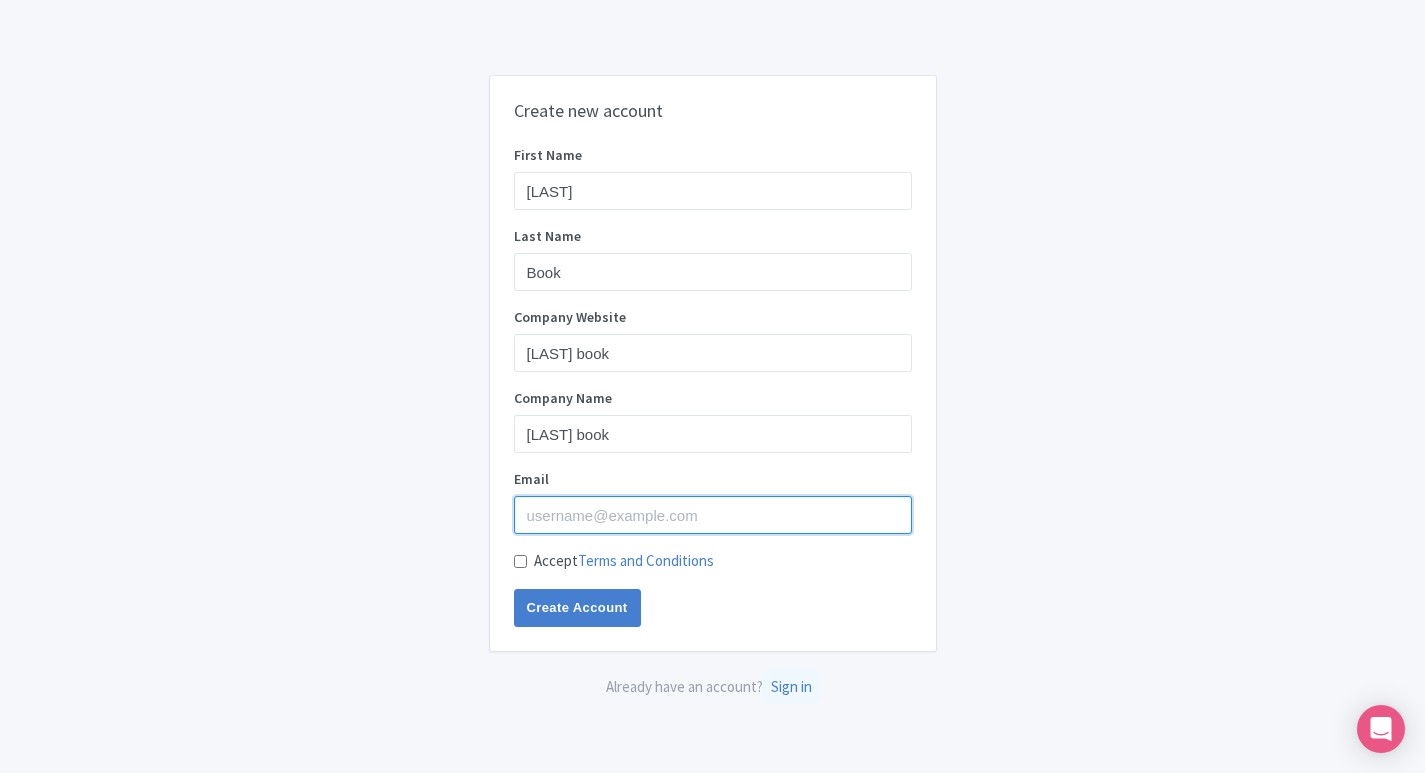 type on "[EMAIL]" 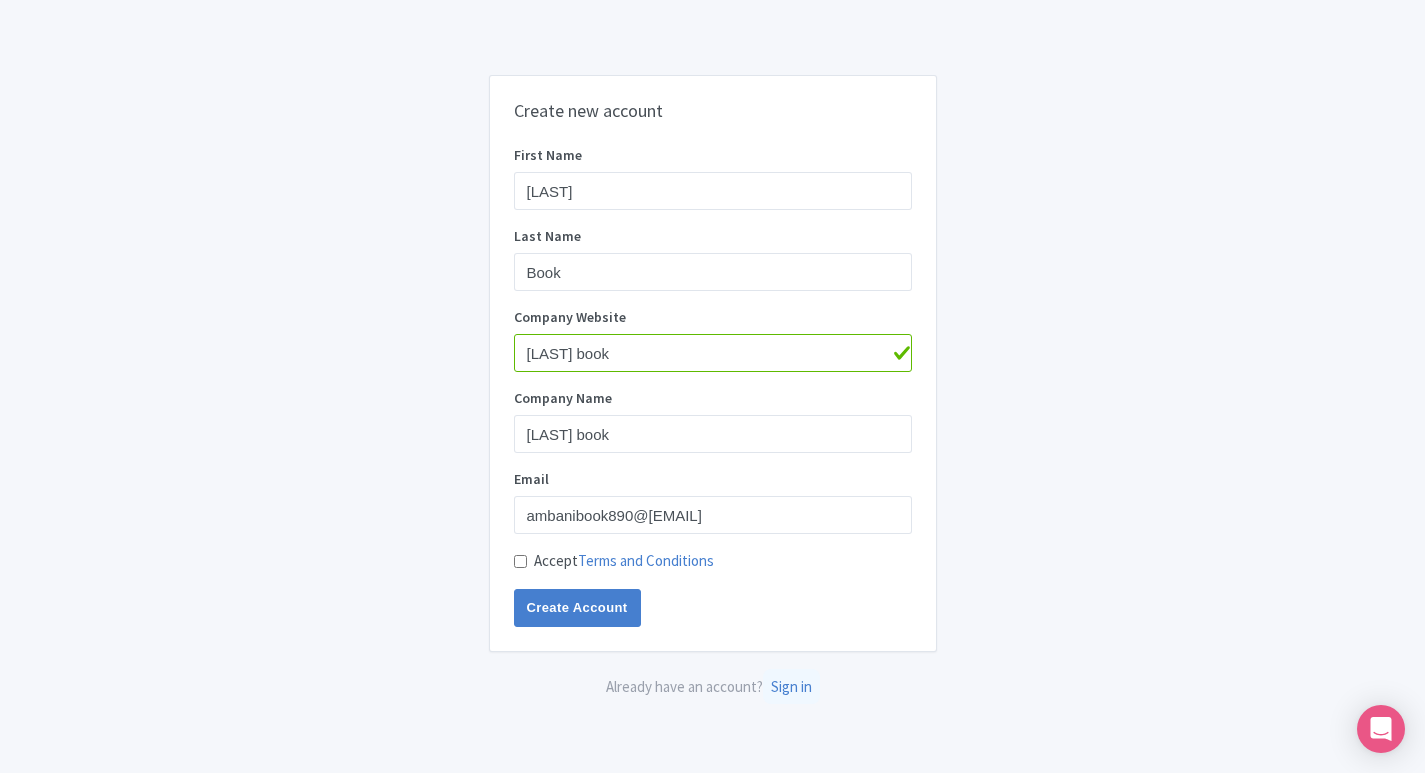 click on "Accept  Terms and Conditions" at bounding box center (520, 561) 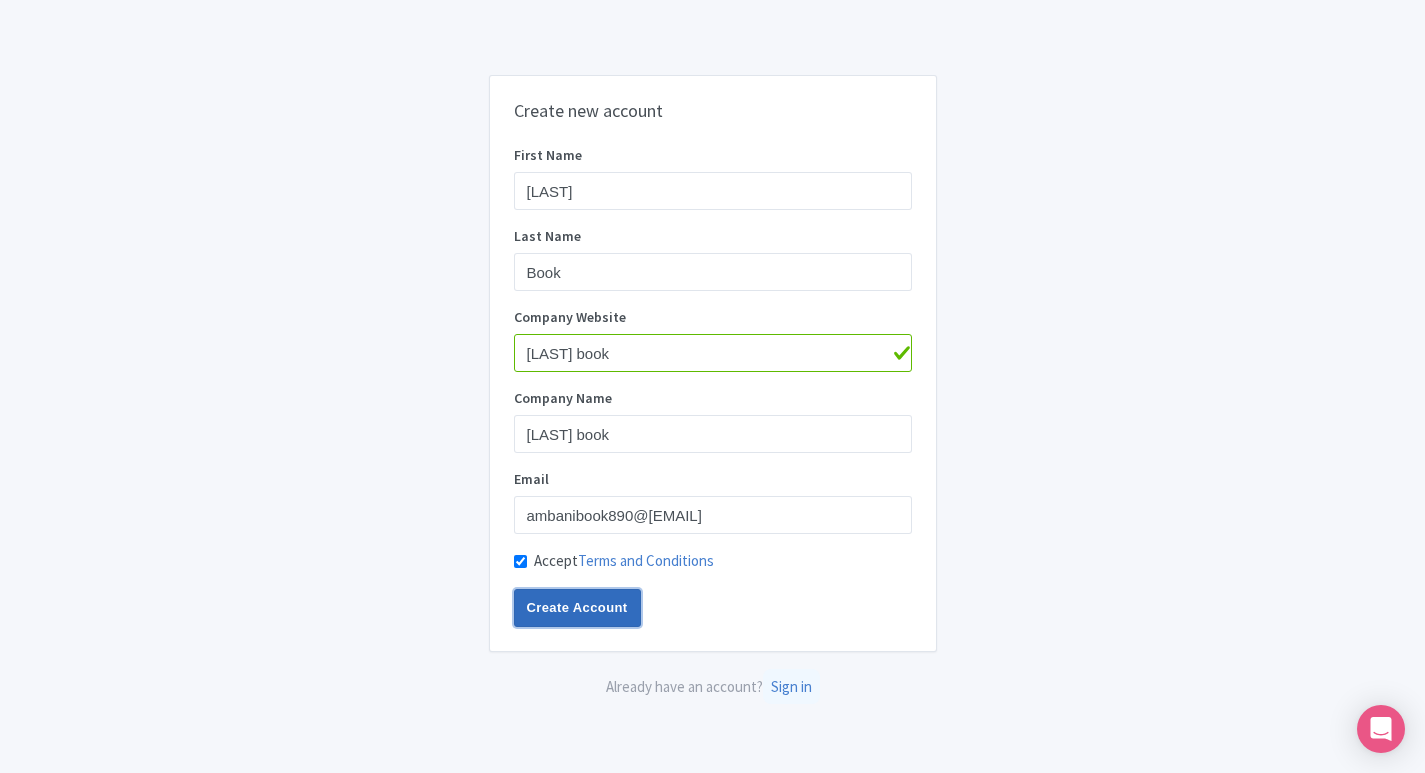 click on "Create Account" at bounding box center (577, 608) 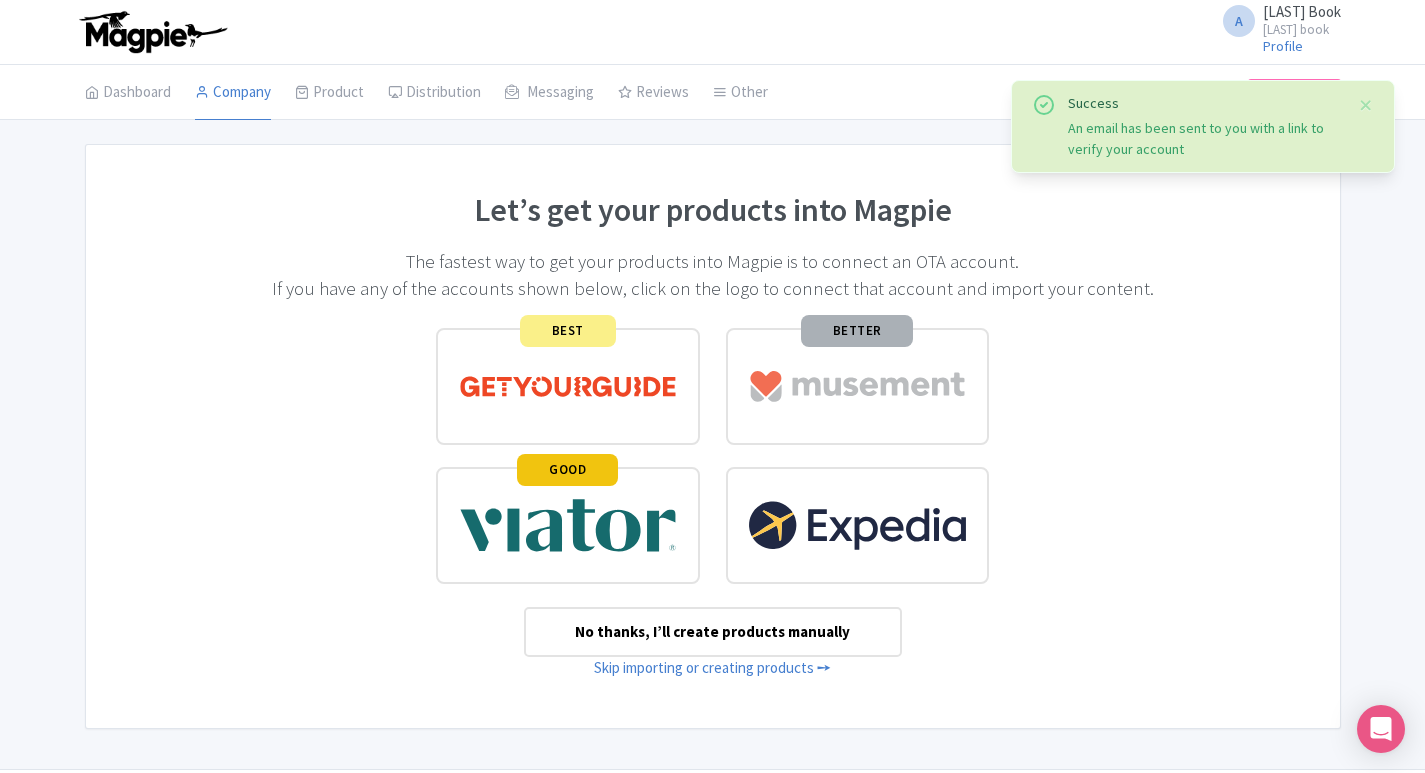 scroll, scrollTop: 0, scrollLeft: 0, axis: both 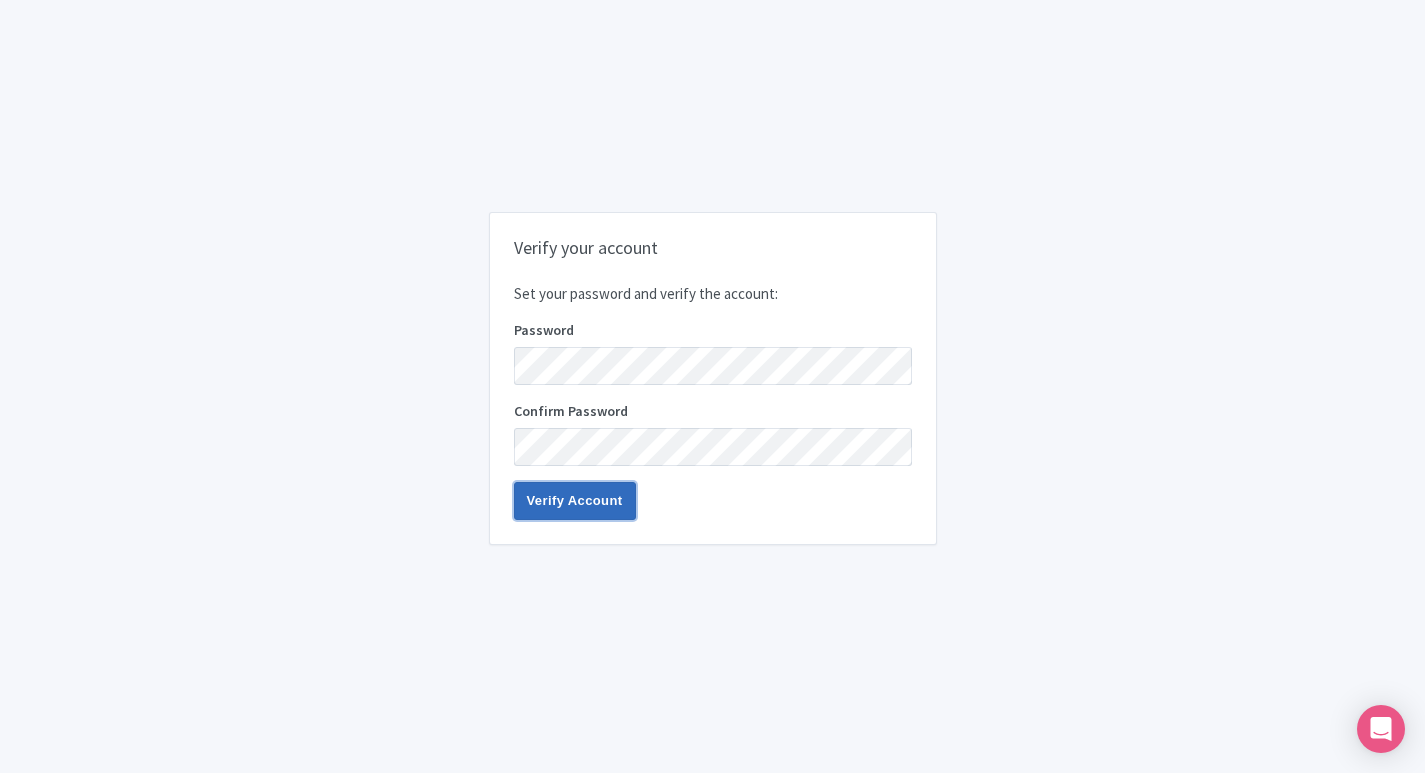click on "Verify Account" at bounding box center (575, 501) 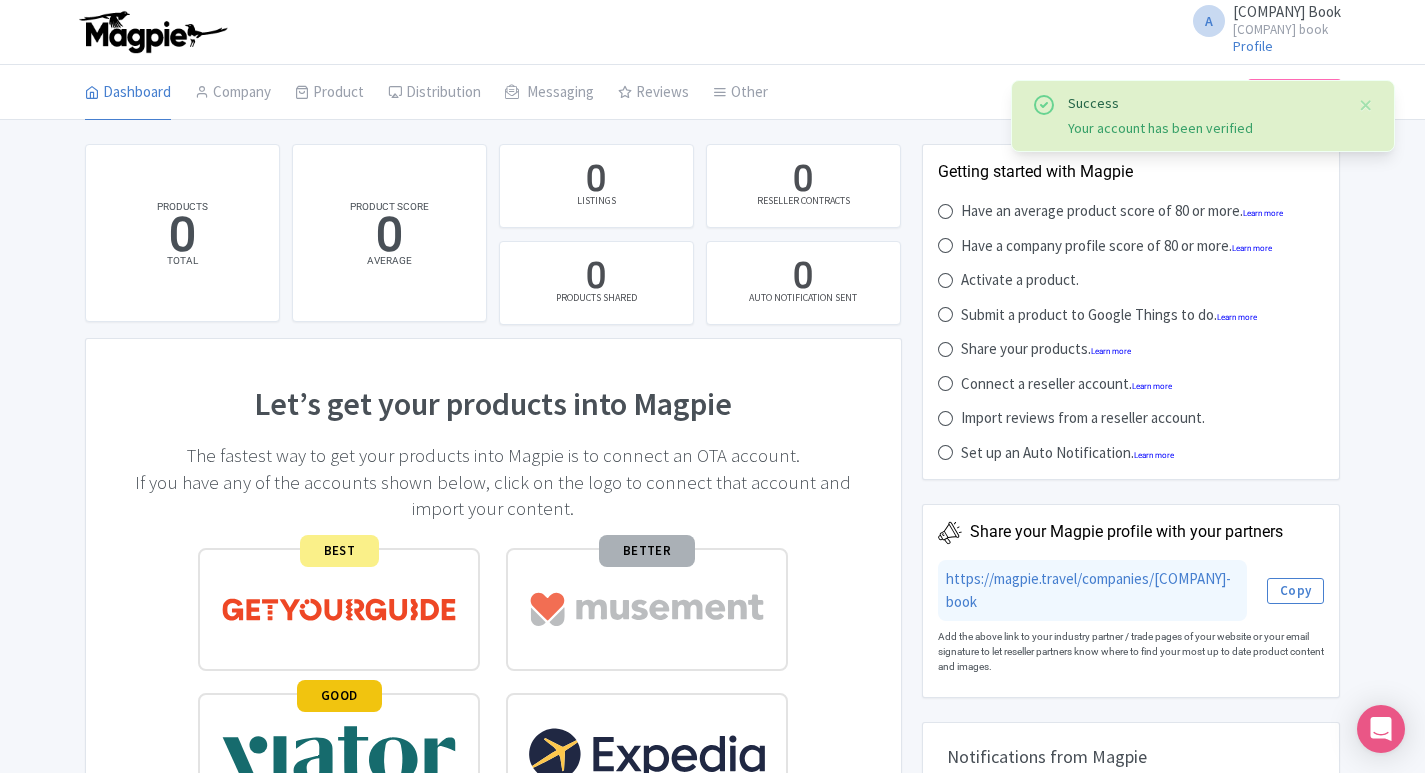 scroll, scrollTop: 0, scrollLeft: 0, axis: both 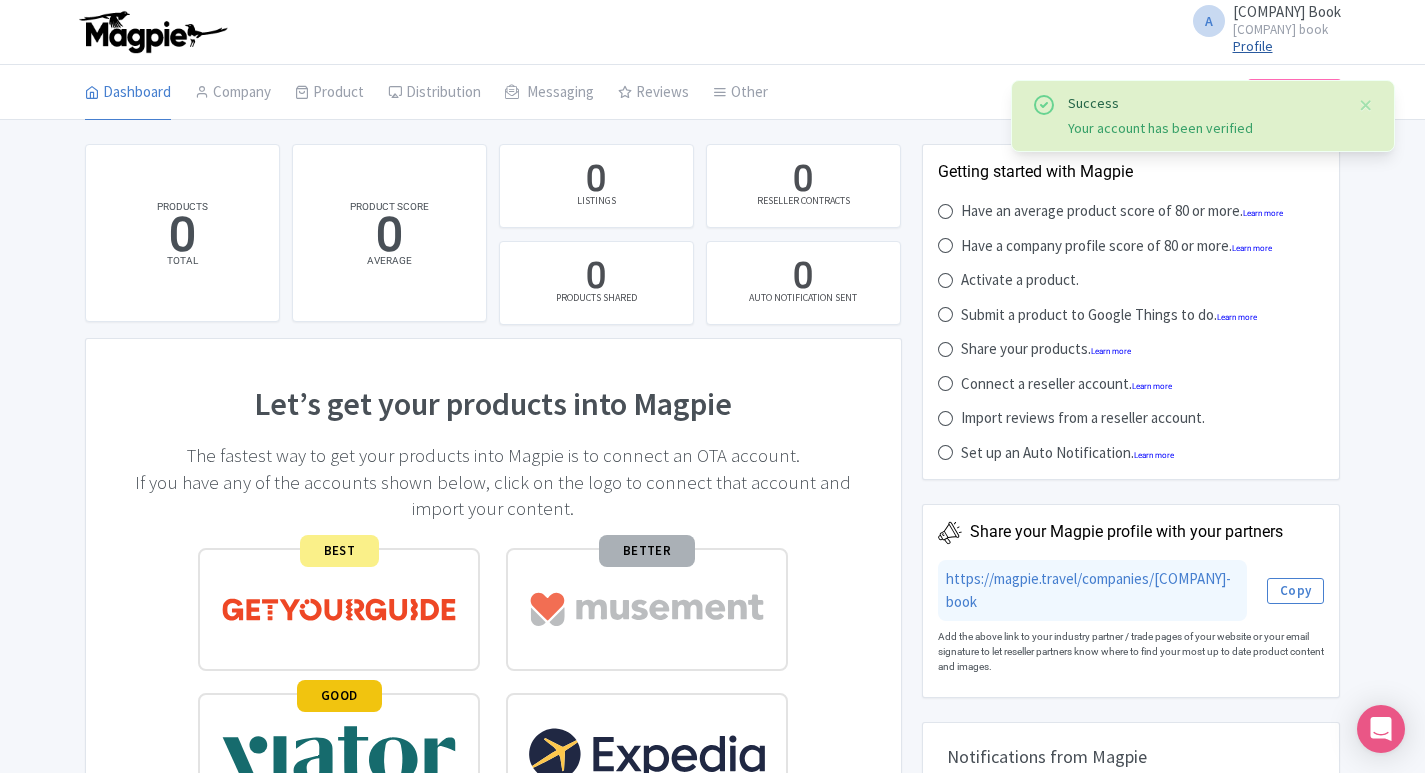 click on "Profile" at bounding box center [1253, 46] 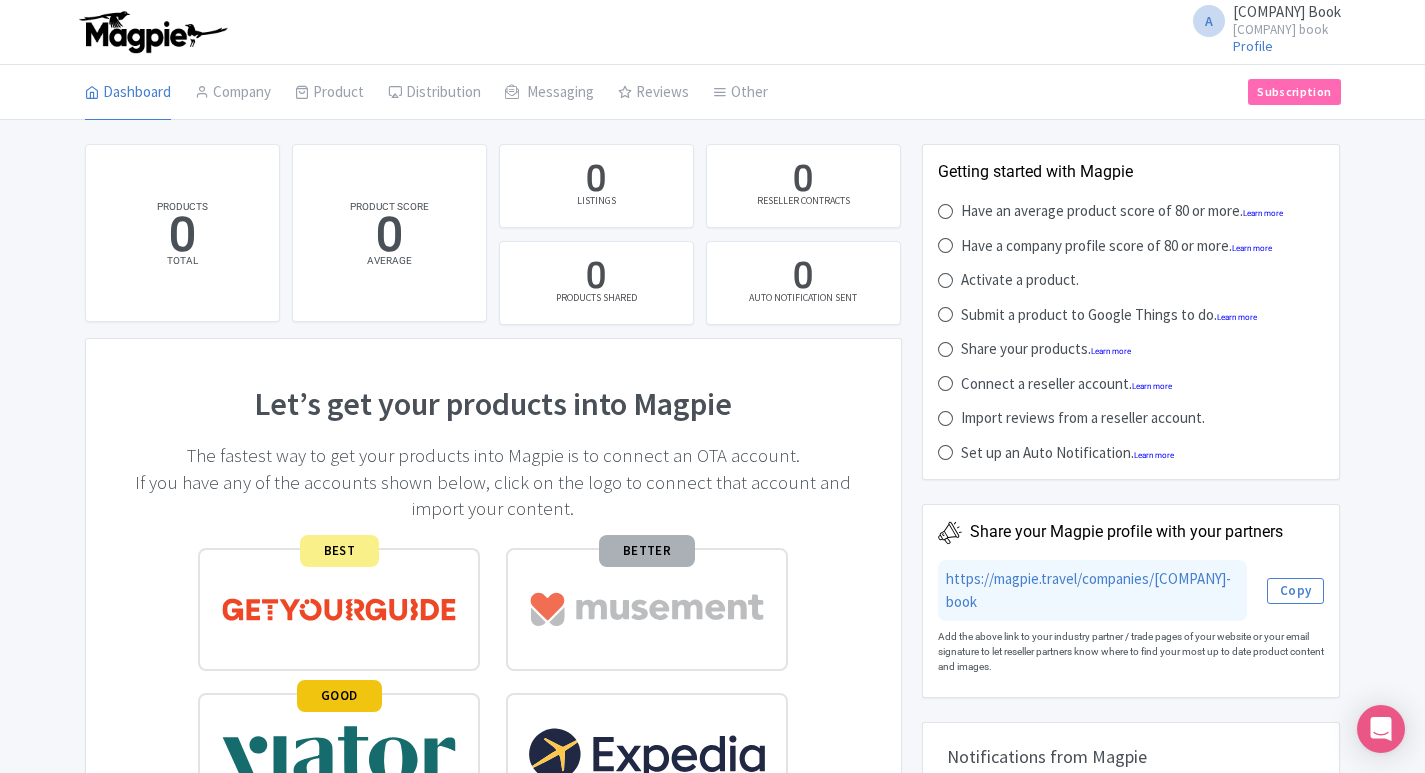click on "[LAST] Book" at bounding box center [1287, 11] 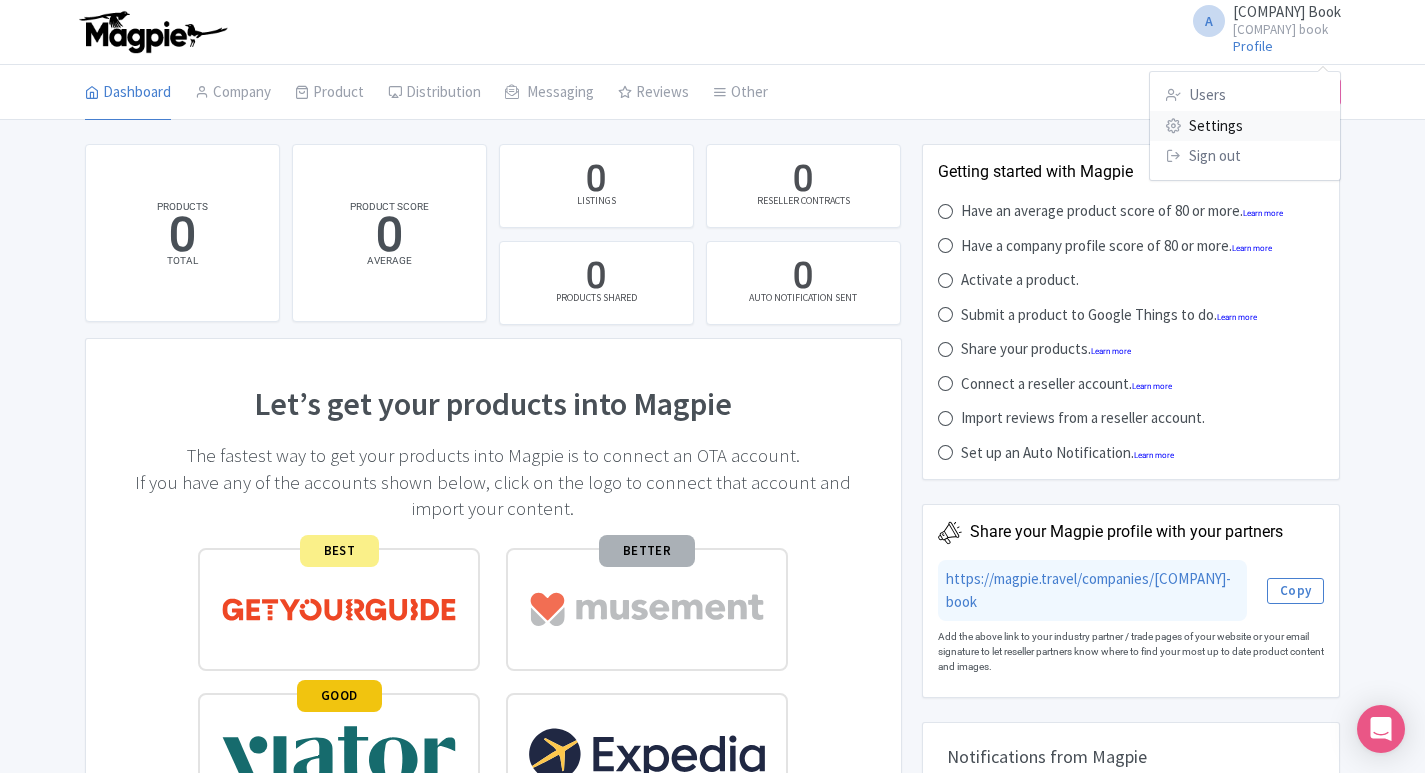 click on "Settings" at bounding box center (1245, 126) 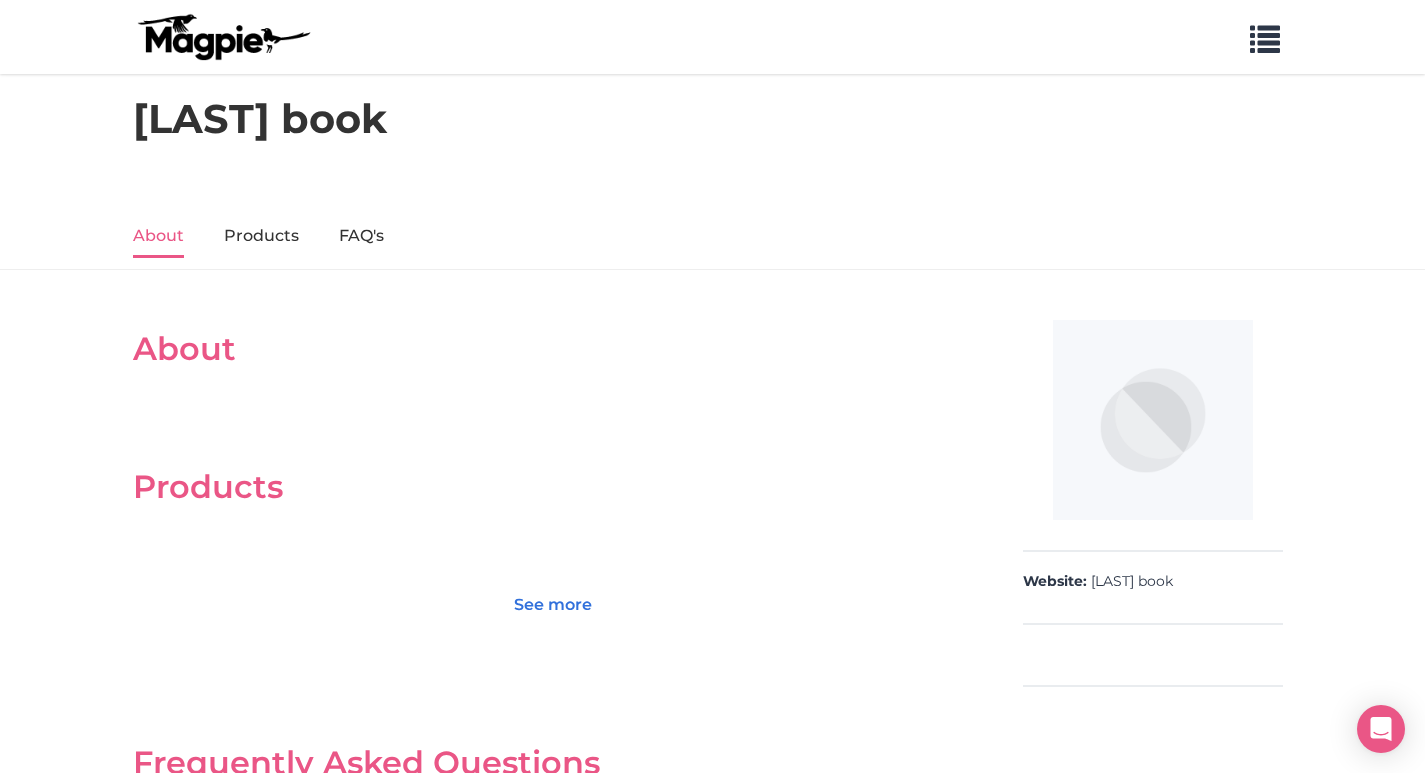 scroll, scrollTop: 0, scrollLeft: 0, axis: both 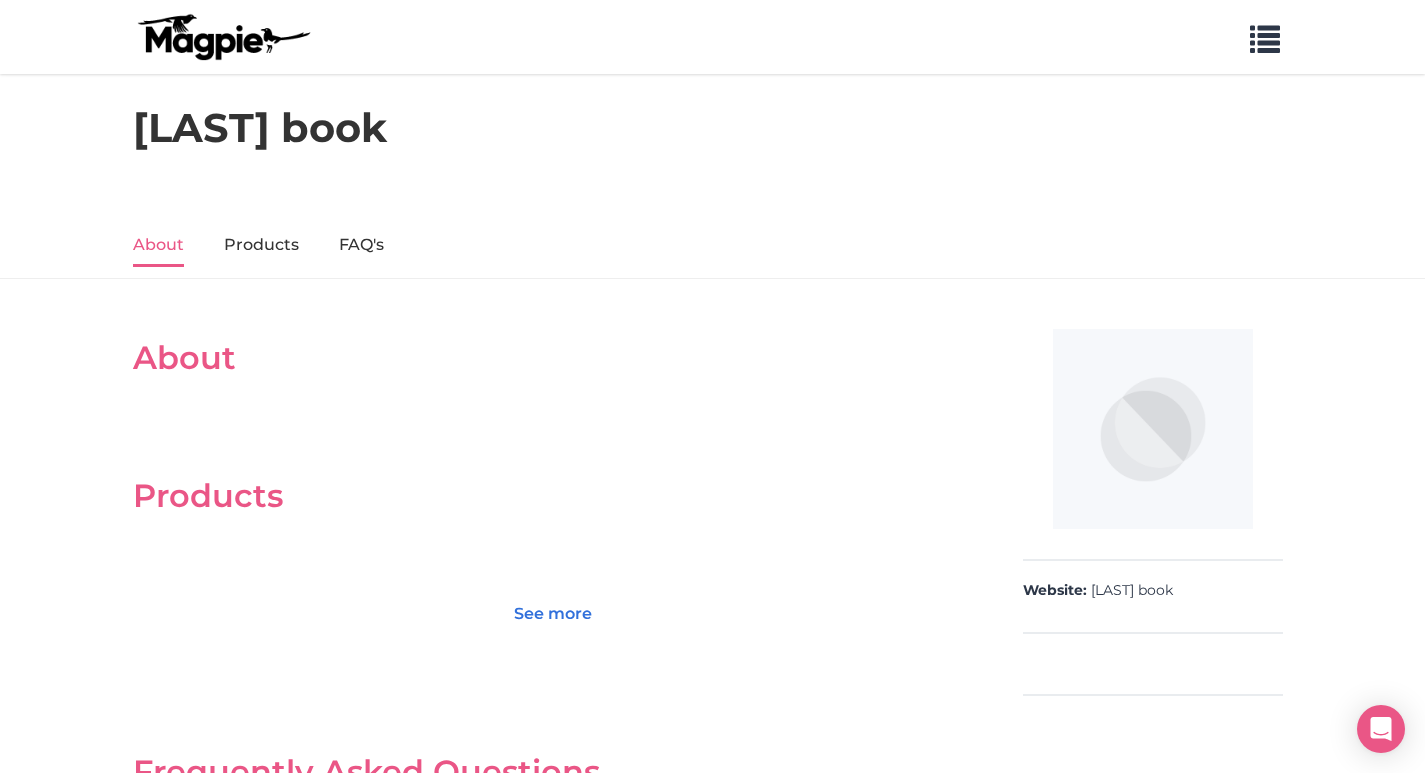 click on "About" at bounding box center (553, 358) 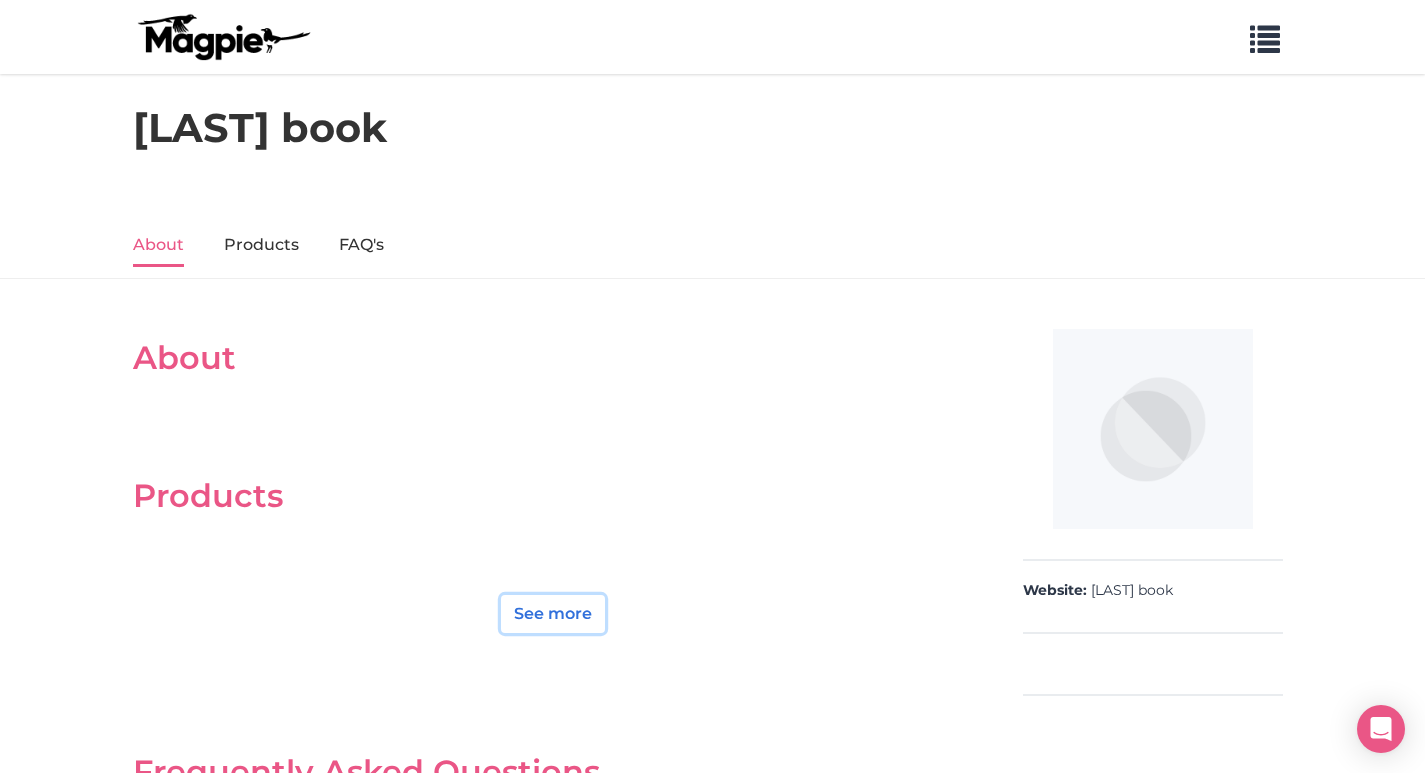 click on "See more" at bounding box center [553, 614] 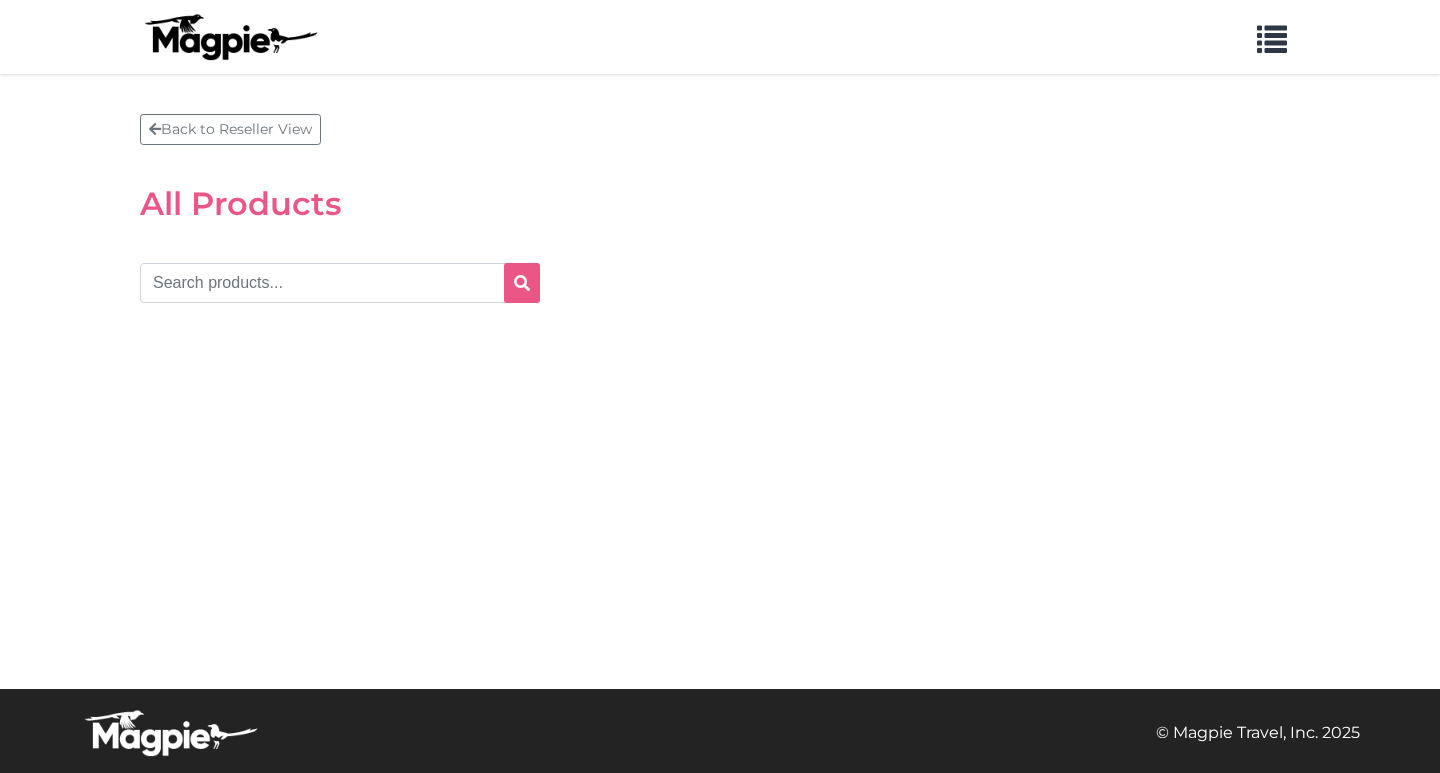 scroll, scrollTop: 0, scrollLeft: 0, axis: both 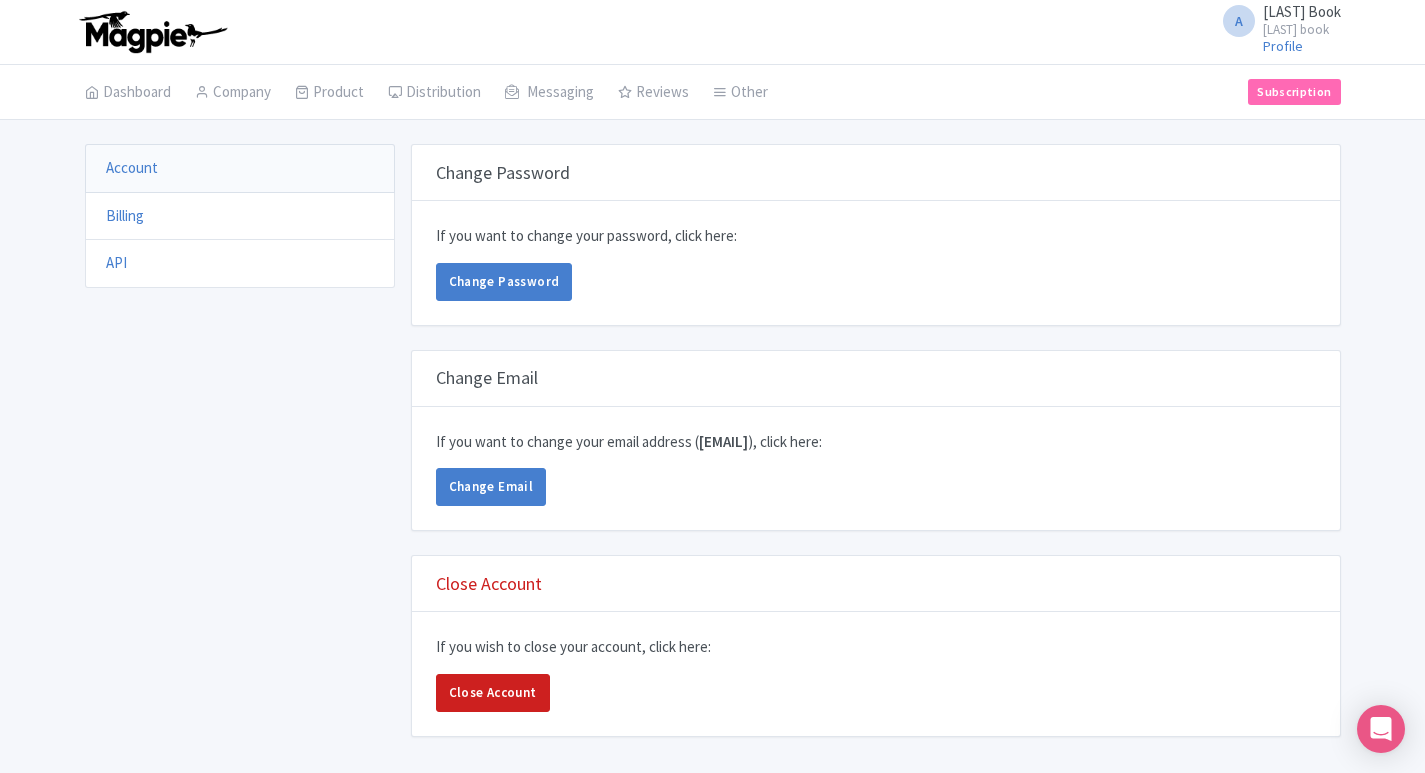 click on "Account" at bounding box center (240, 168) 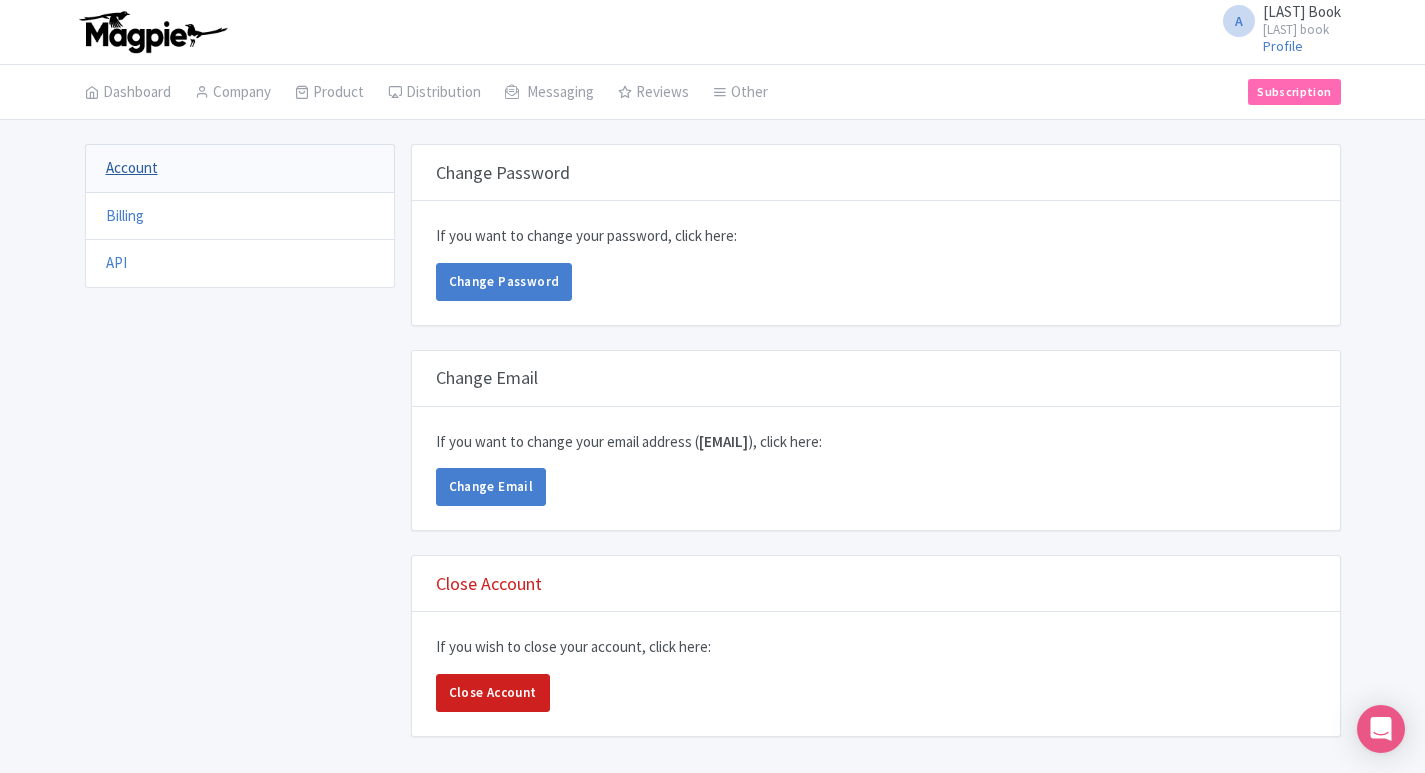 click on "Account" at bounding box center [132, 167] 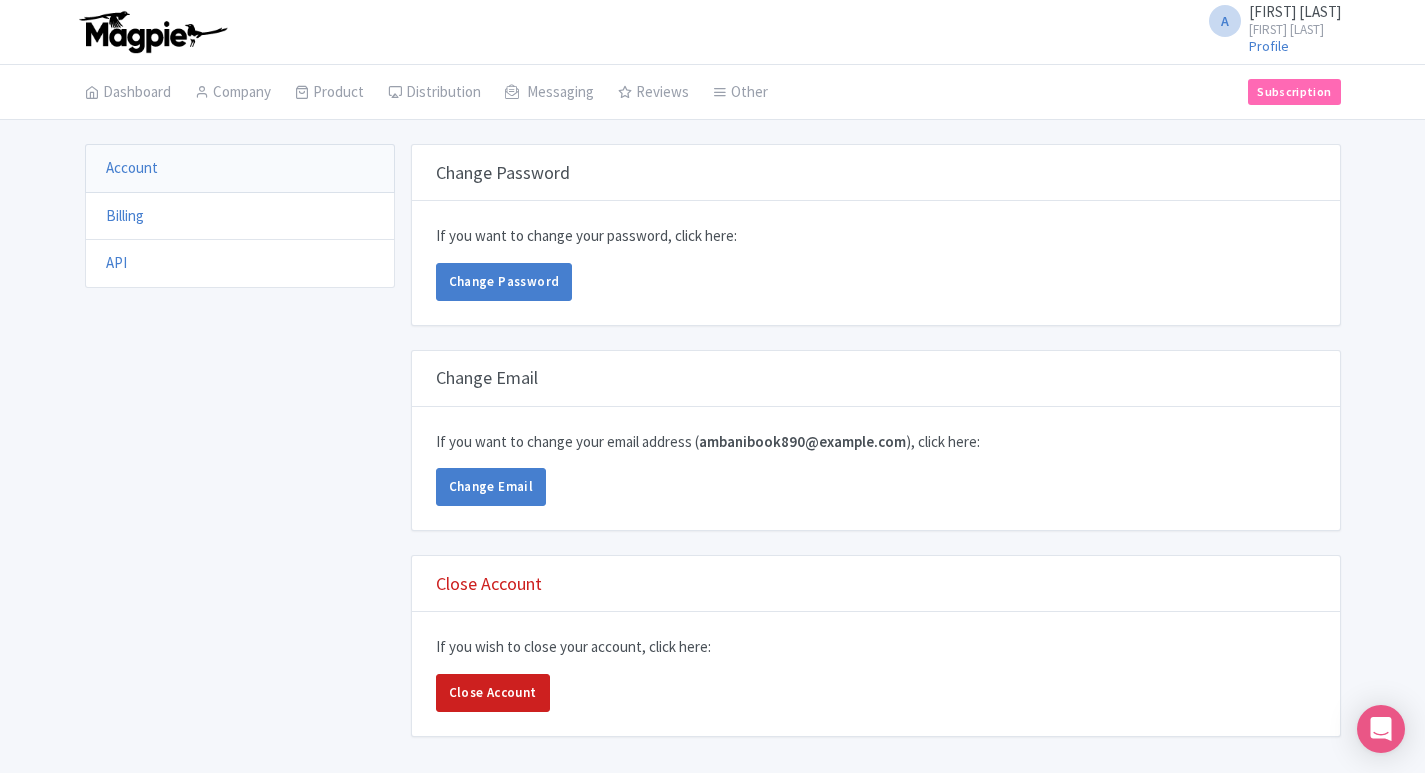 scroll, scrollTop: 0, scrollLeft: 0, axis: both 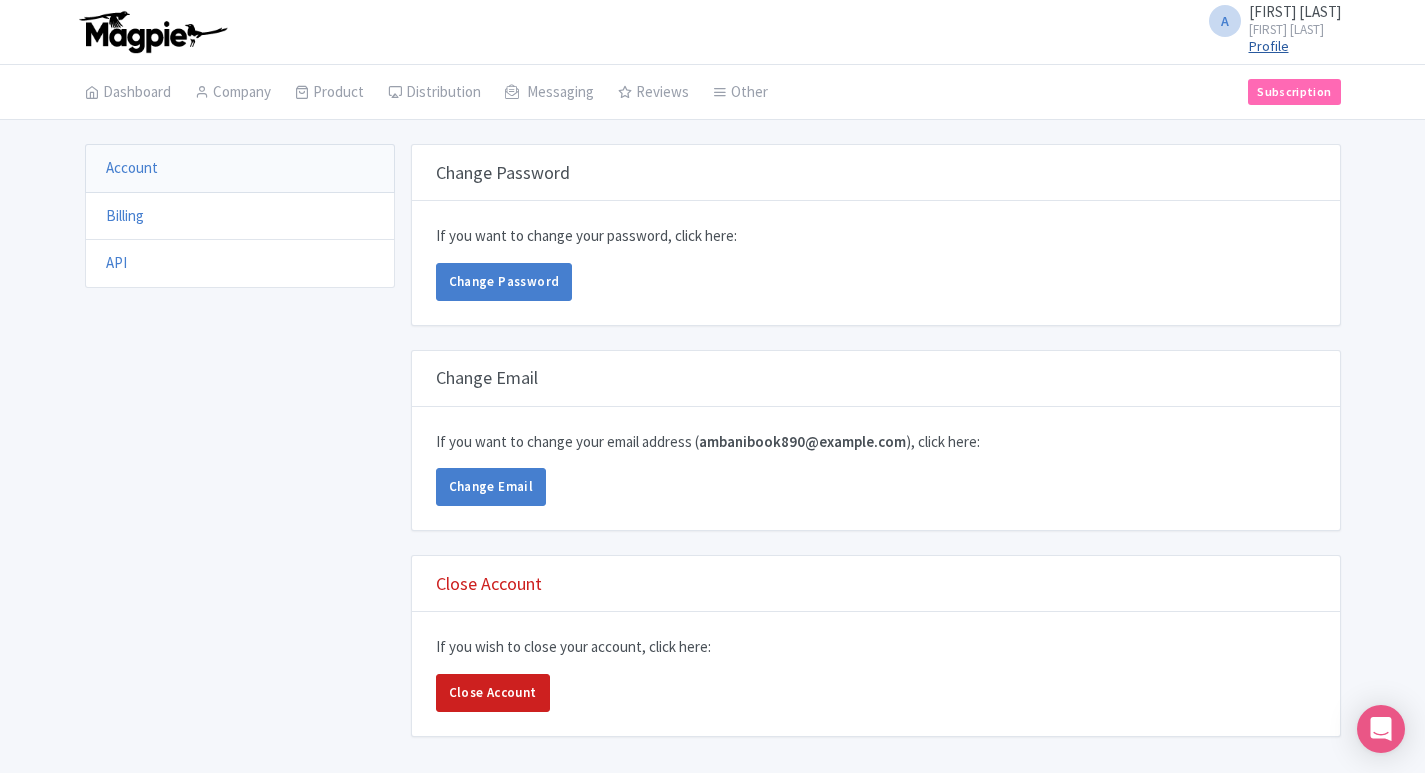 click on "Profile" at bounding box center [1269, 46] 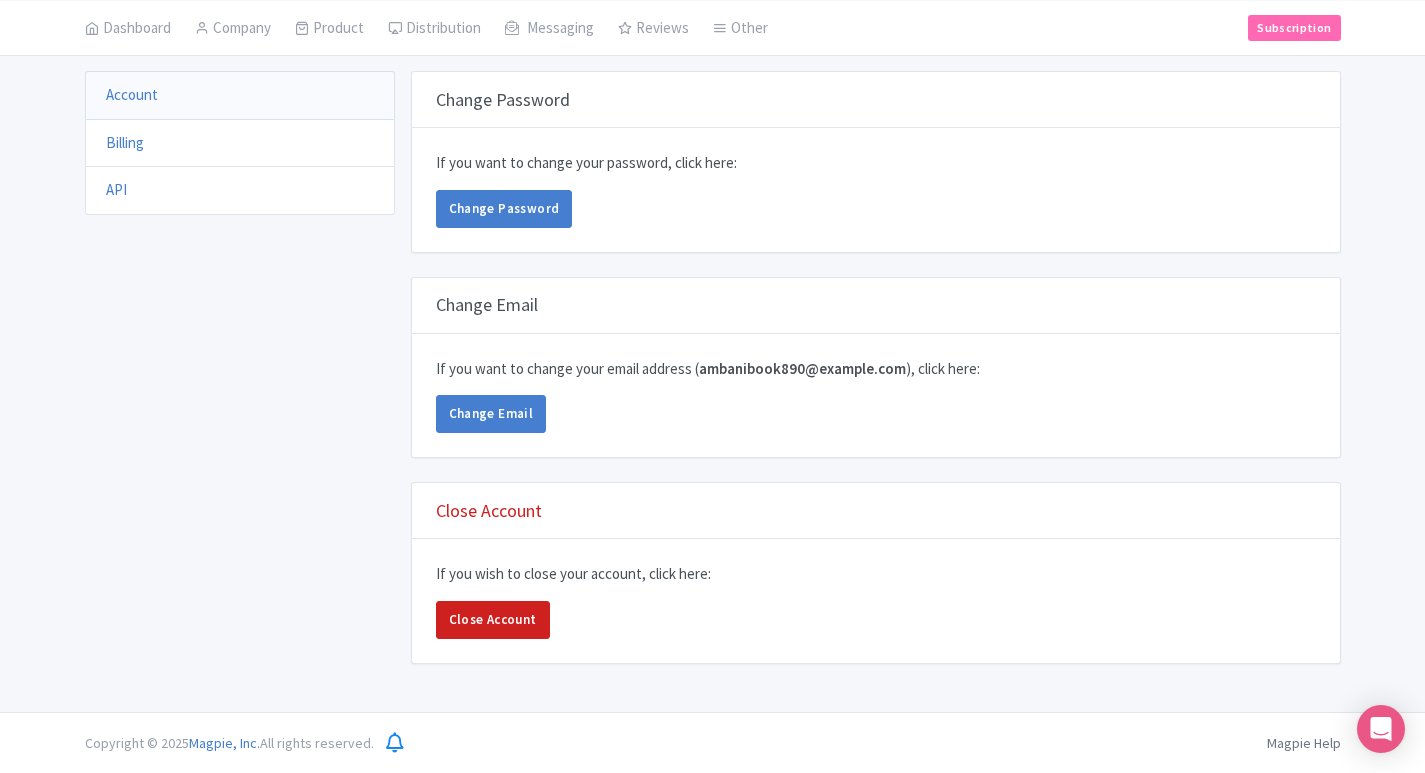 scroll, scrollTop: 0, scrollLeft: 0, axis: both 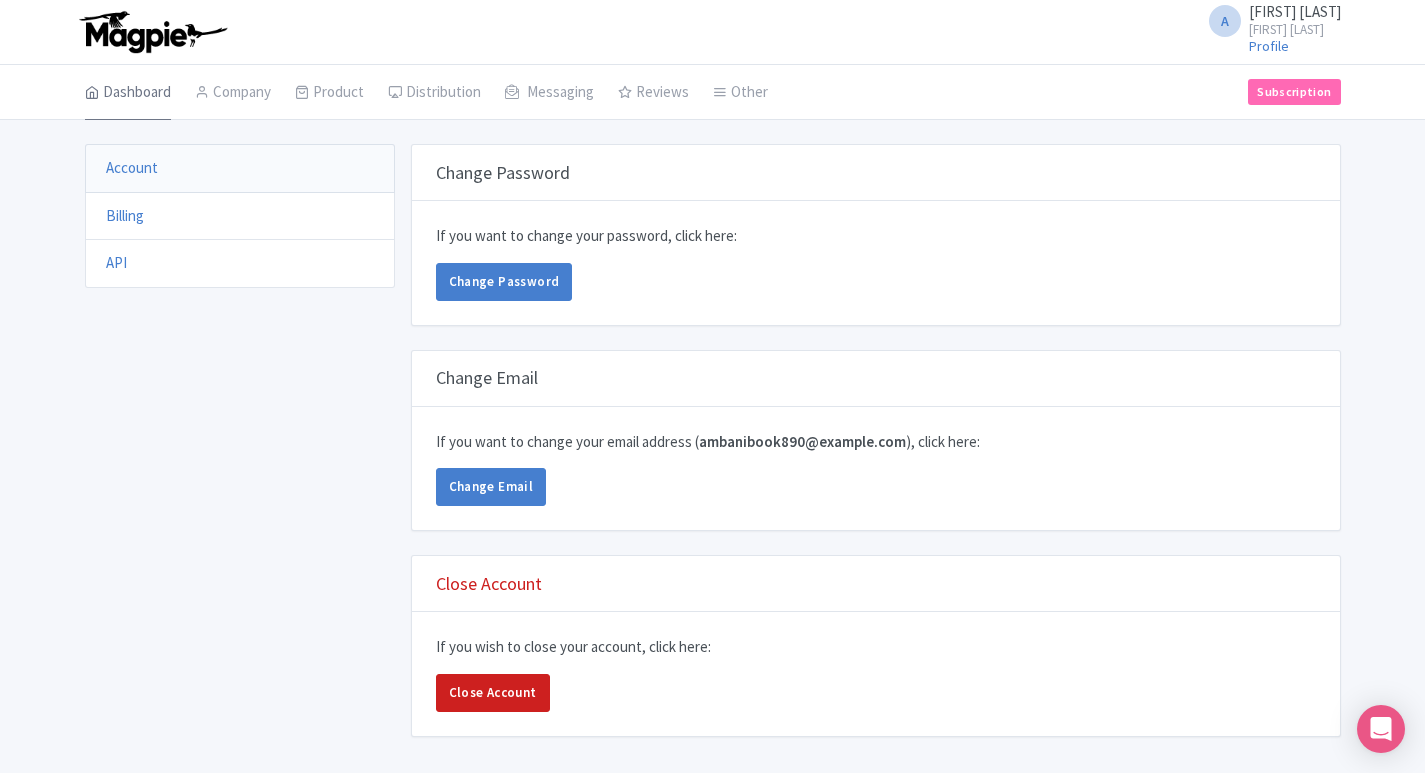click on "Dashboard" at bounding box center (128, 93) 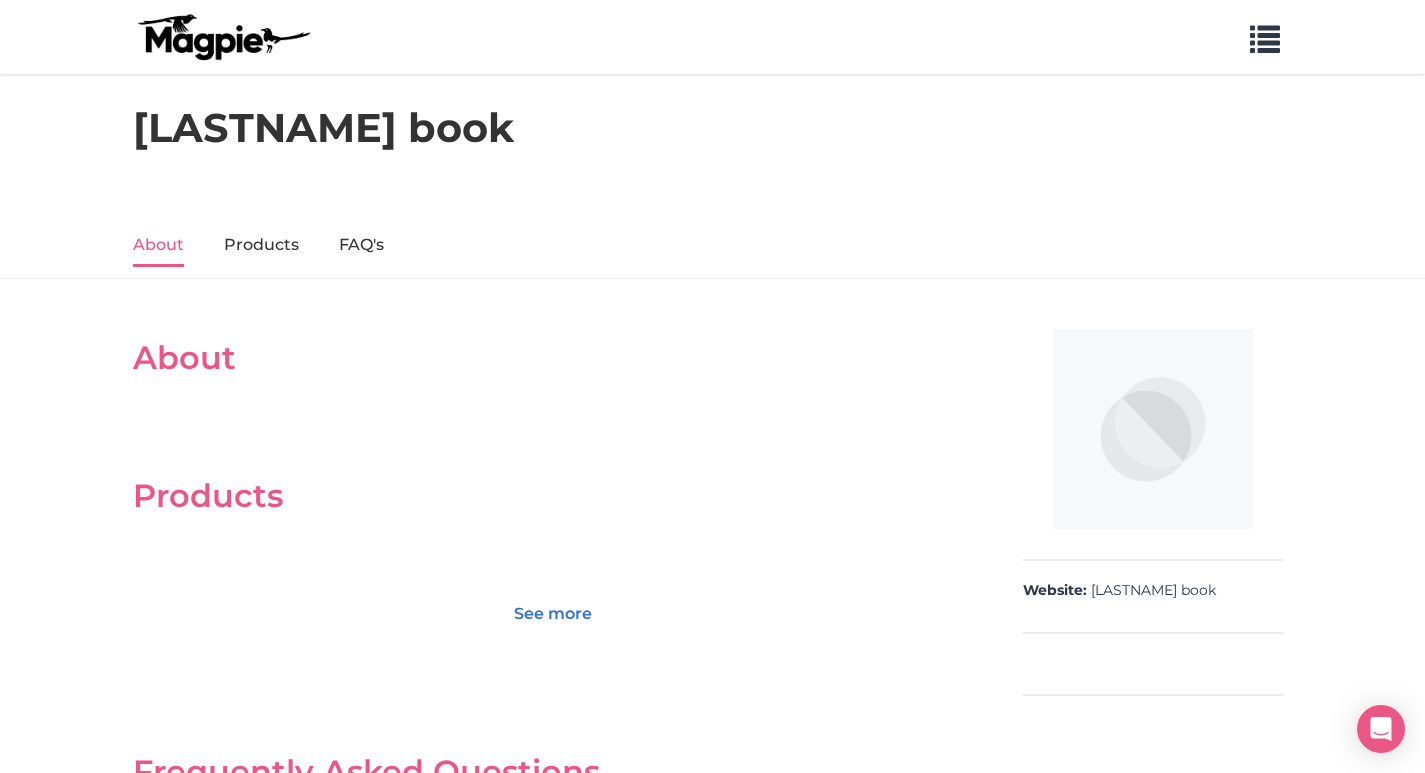scroll, scrollTop: 0, scrollLeft: 0, axis: both 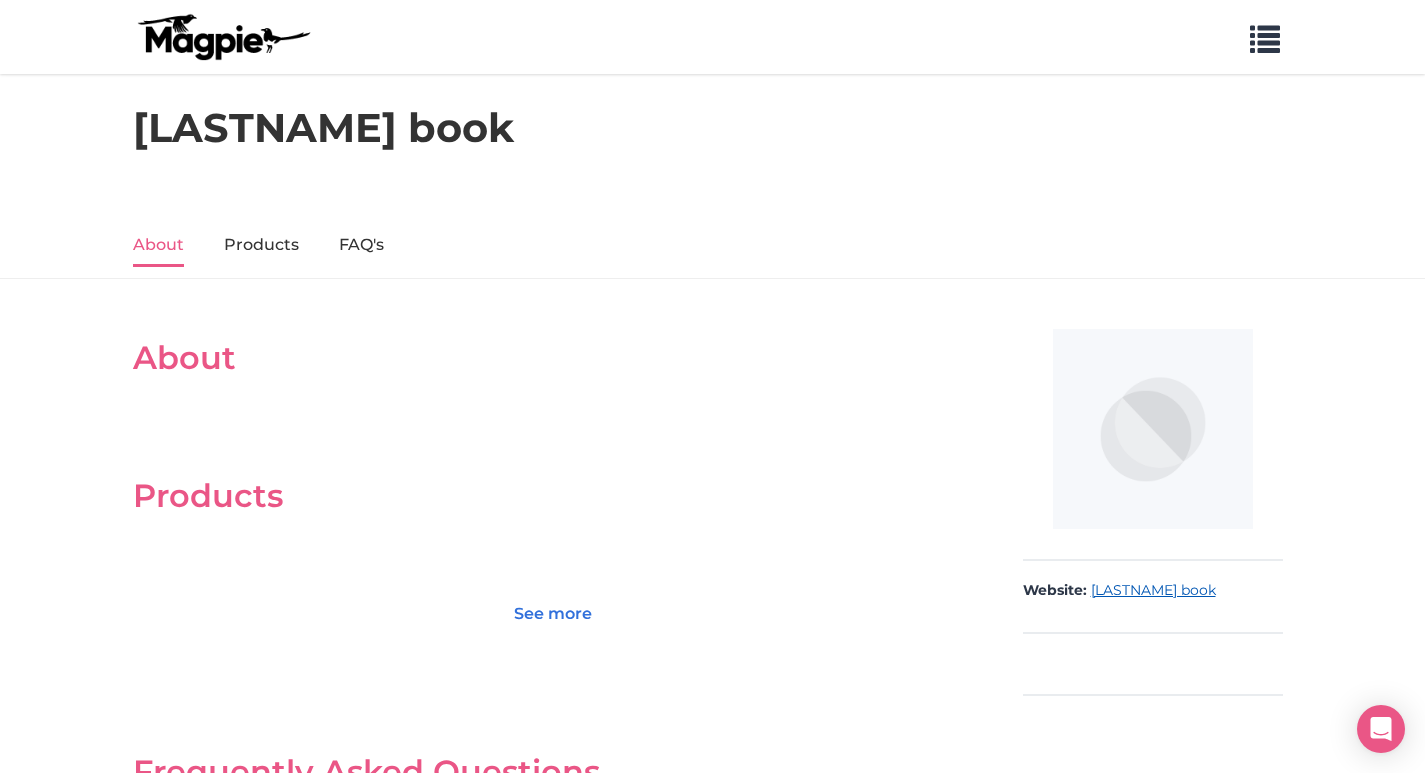 click on "ambani book" at bounding box center (1153, 591) 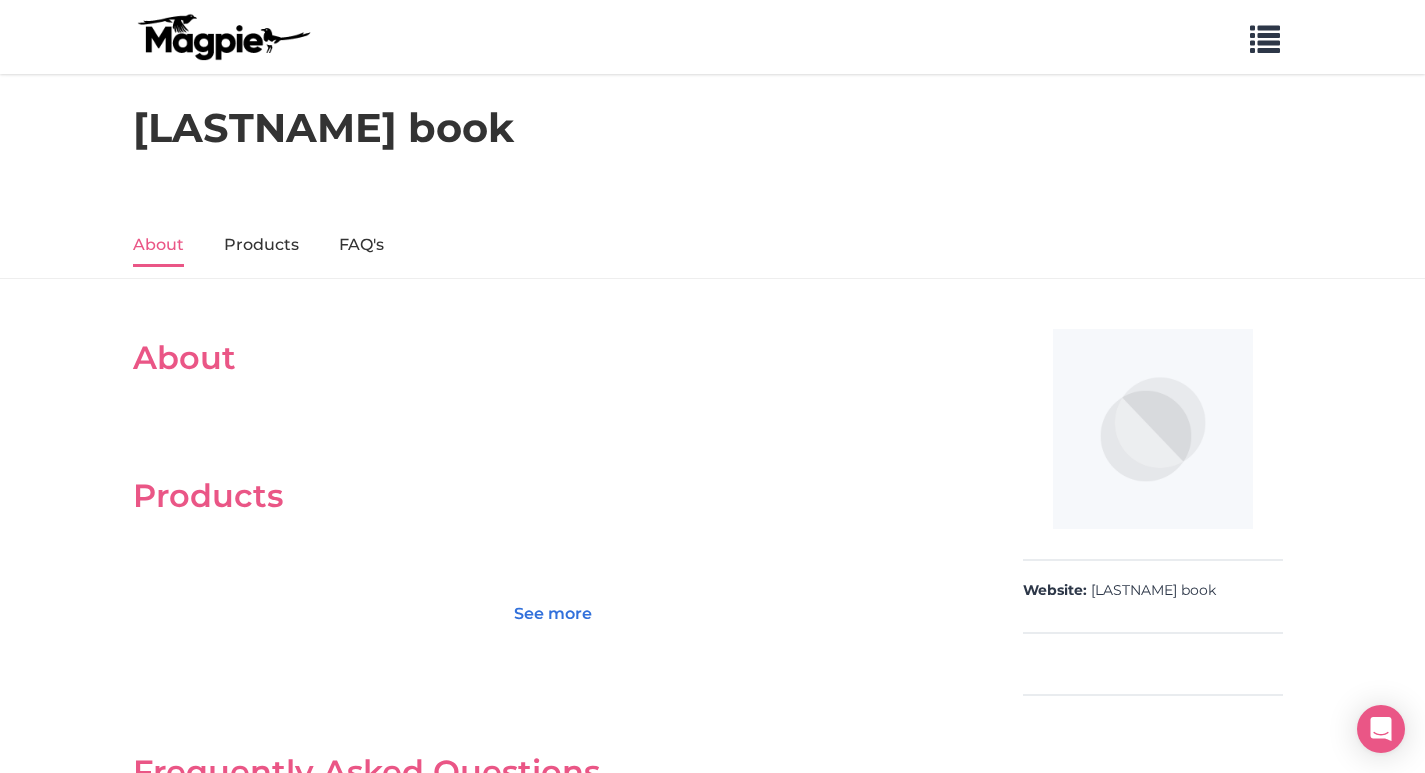 click on "About" at bounding box center (553, 368) 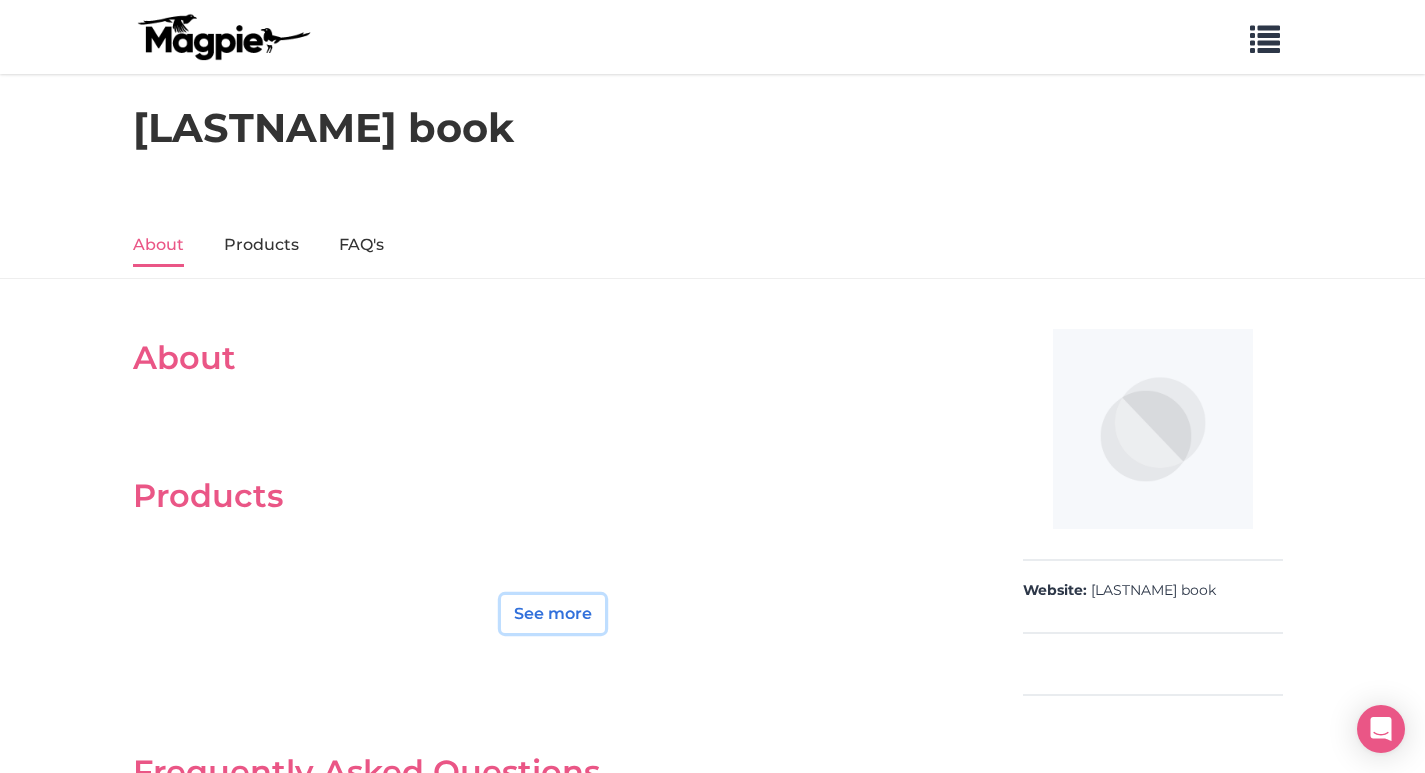 click on "See more" at bounding box center (553, 614) 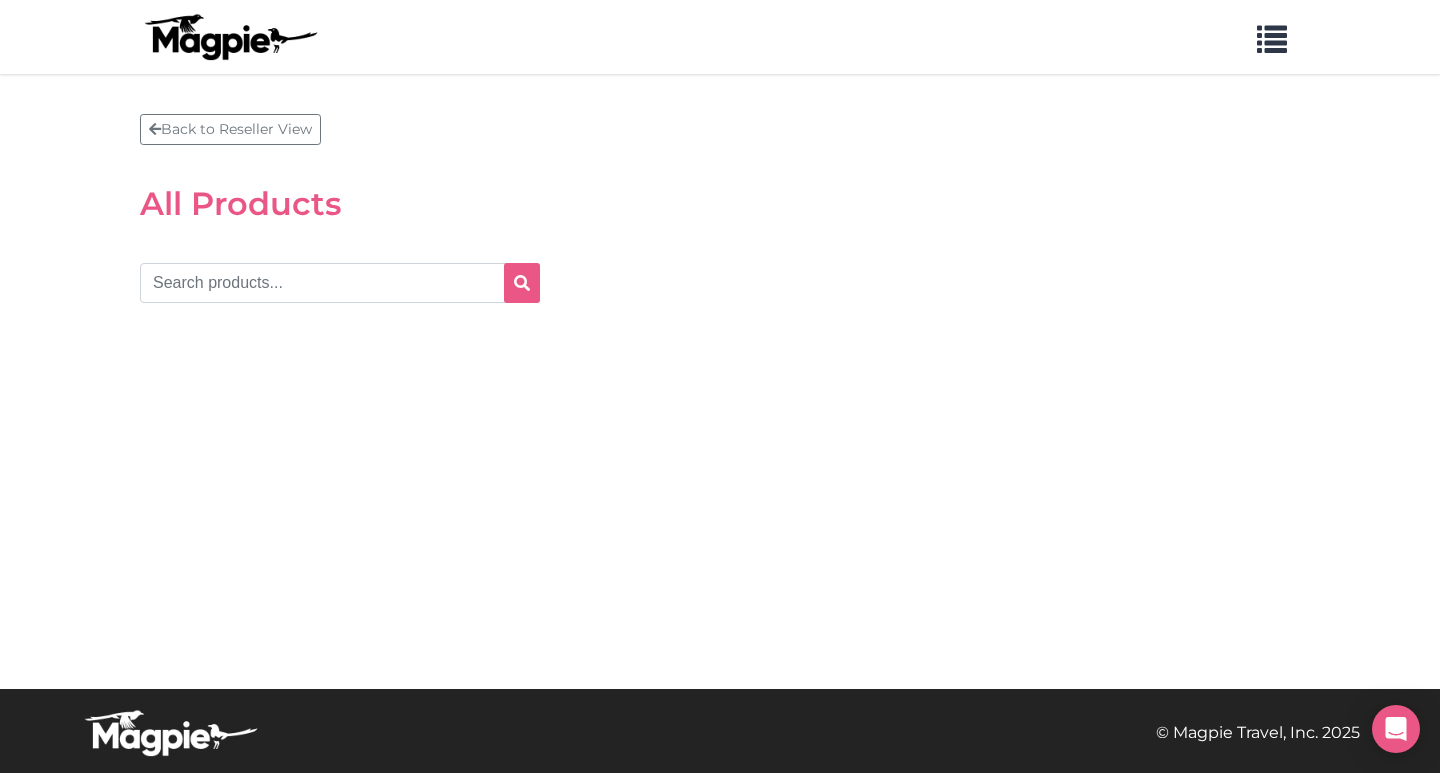 scroll, scrollTop: 0, scrollLeft: 0, axis: both 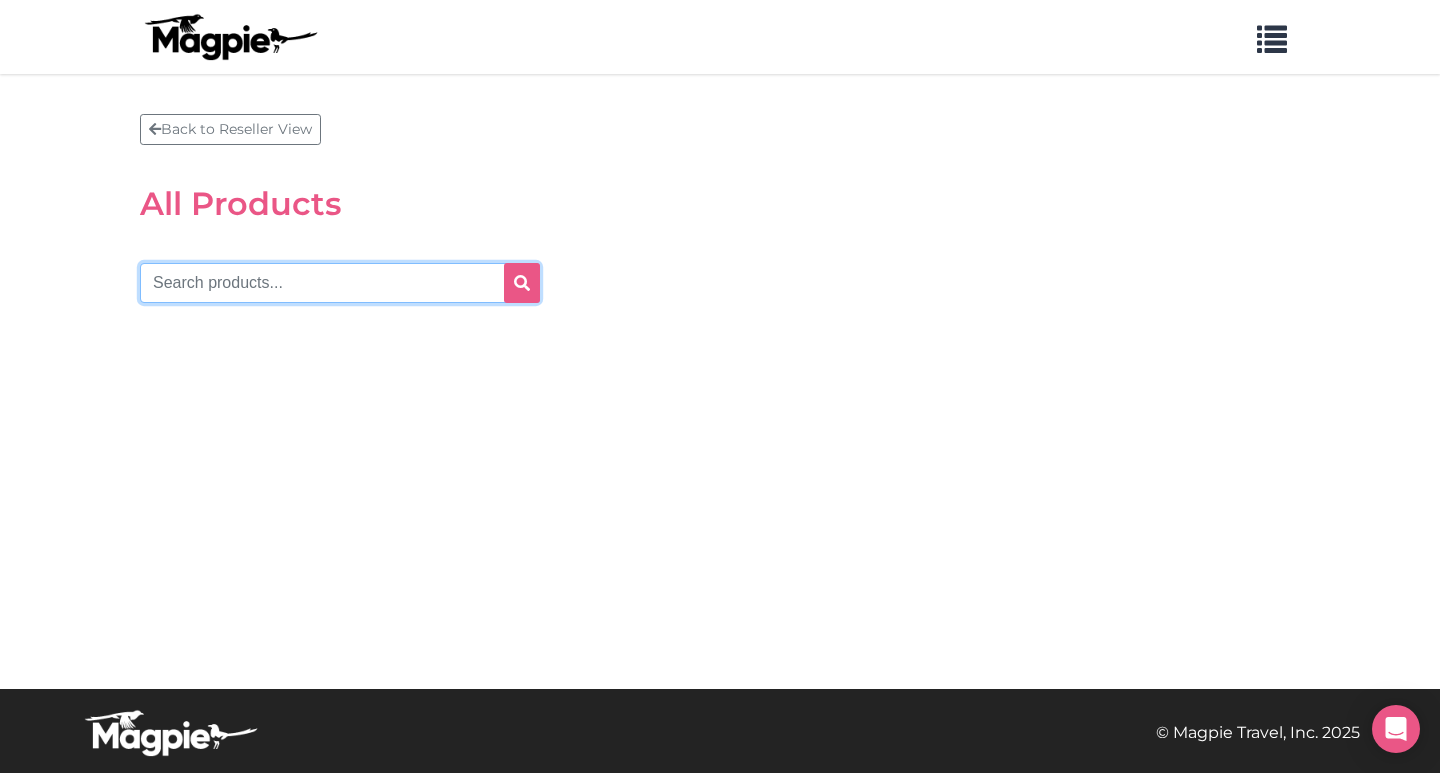 click at bounding box center [340, 283] 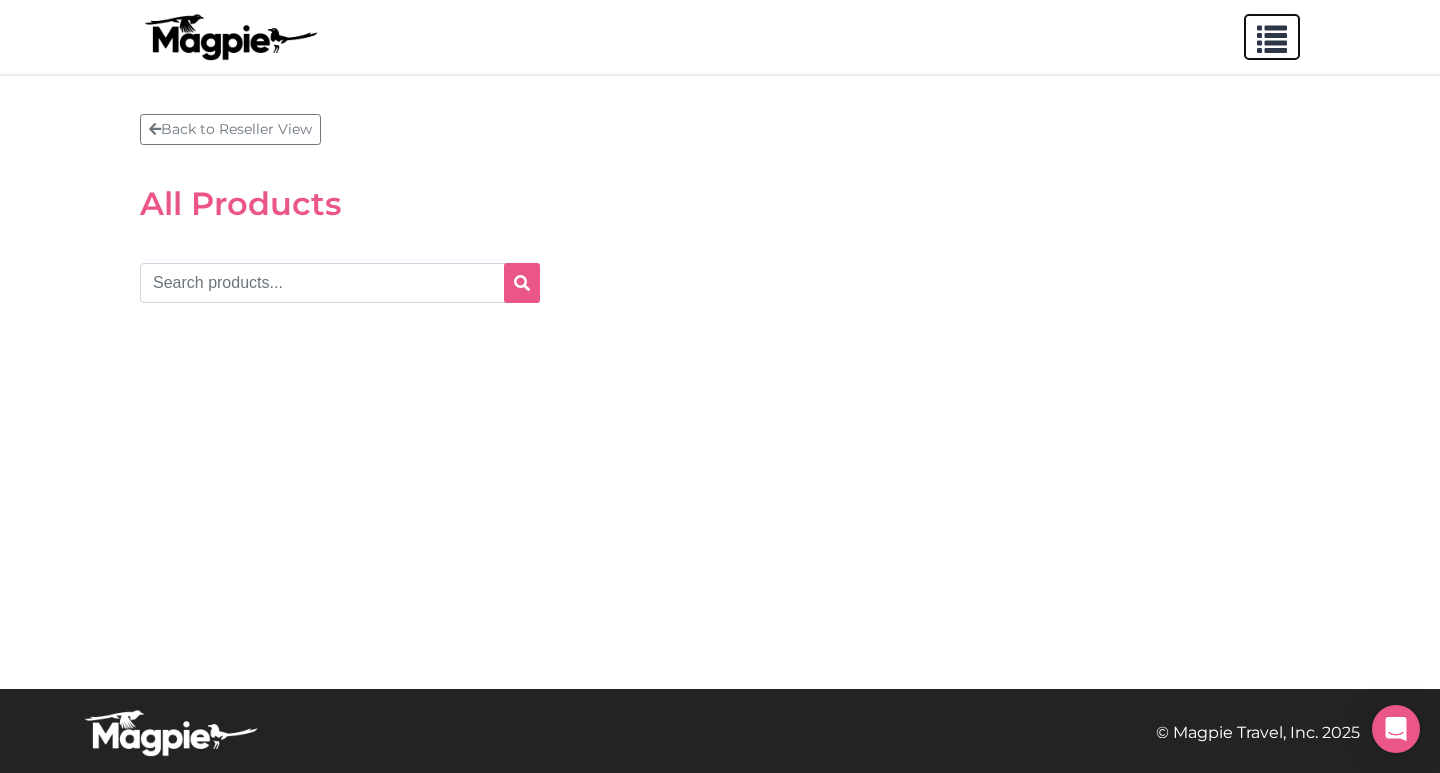 click at bounding box center (1272, 35) 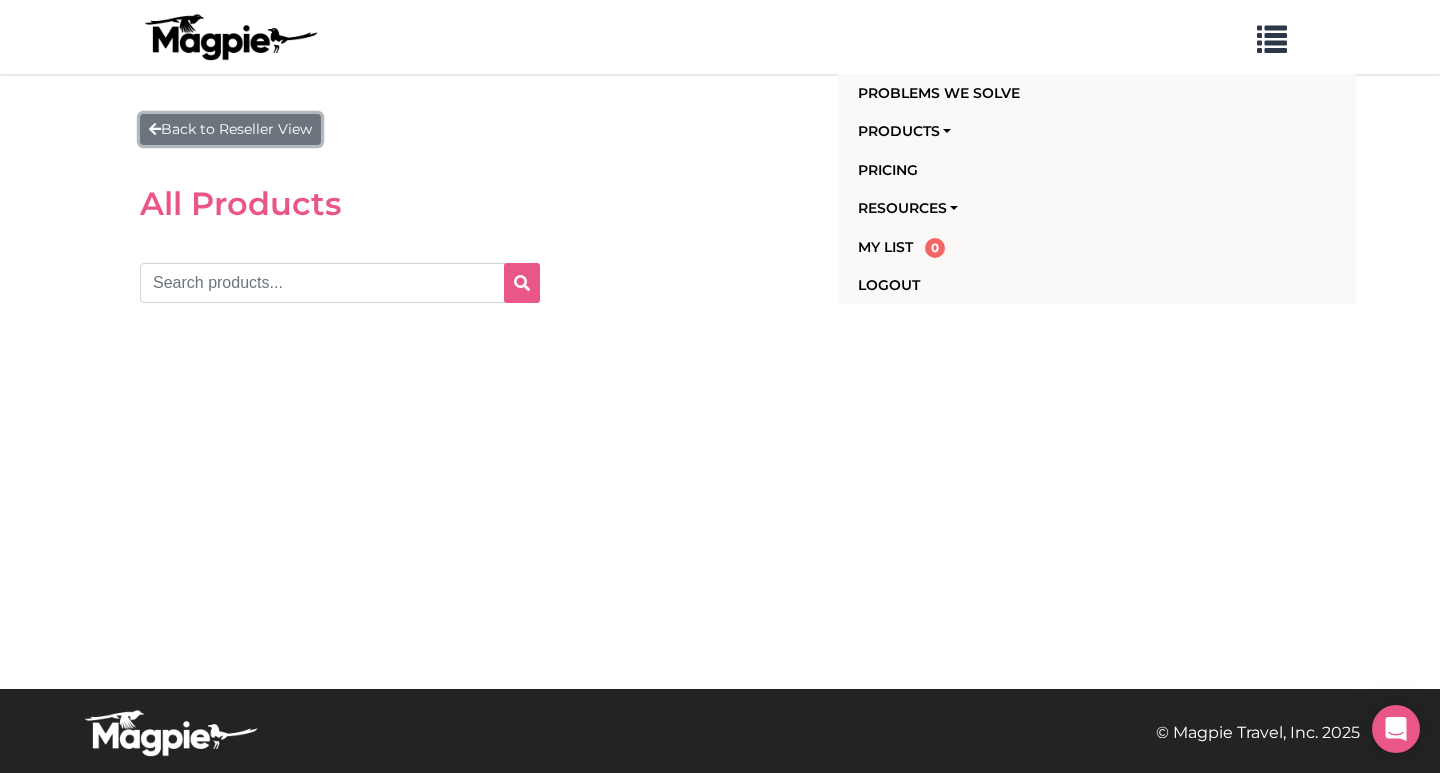 click at bounding box center (155, 129) 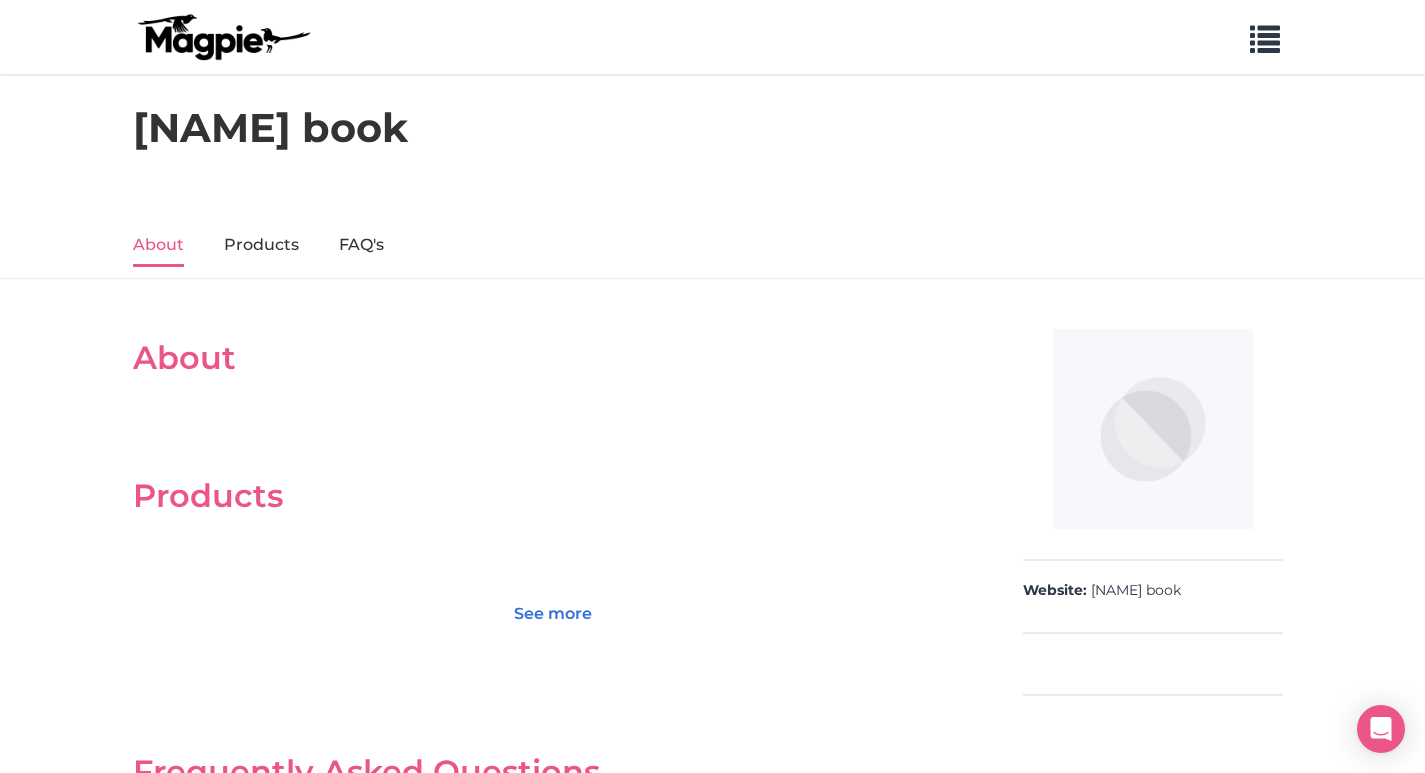 scroll, scrollTop: 0, scrollLeft: 0, axis: both 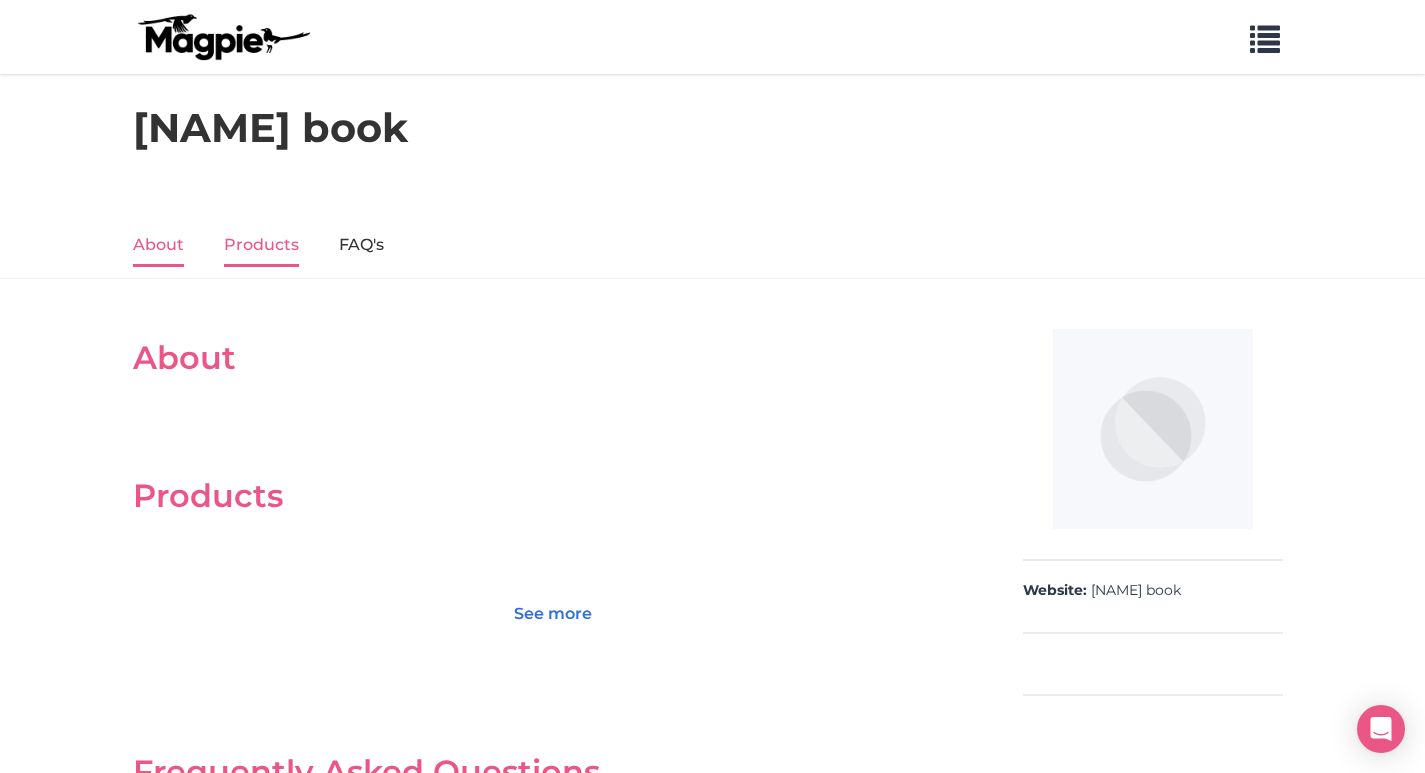 click on "Products" at bounding box center [261, 246] 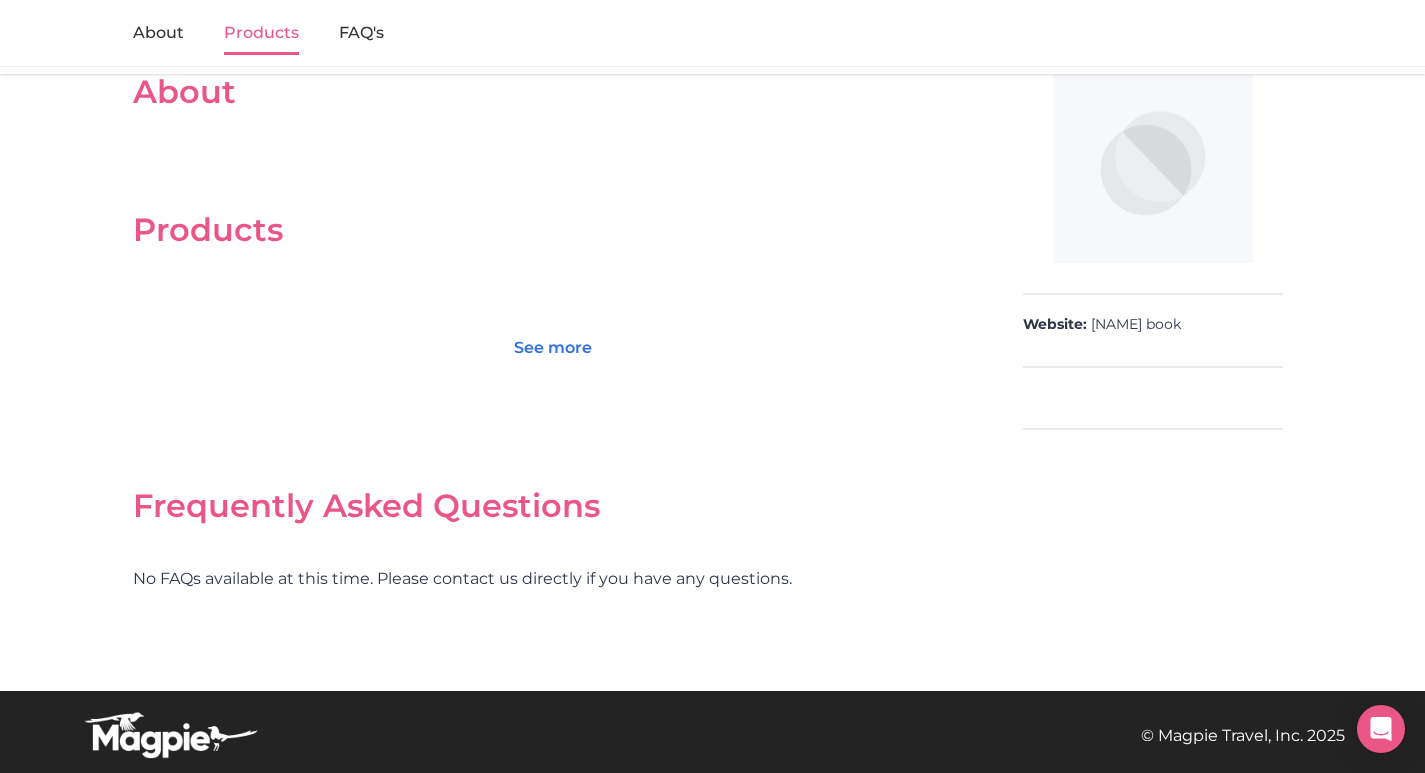scroll, scrollTop: 268, scrollLeft: 0, axis: vertical 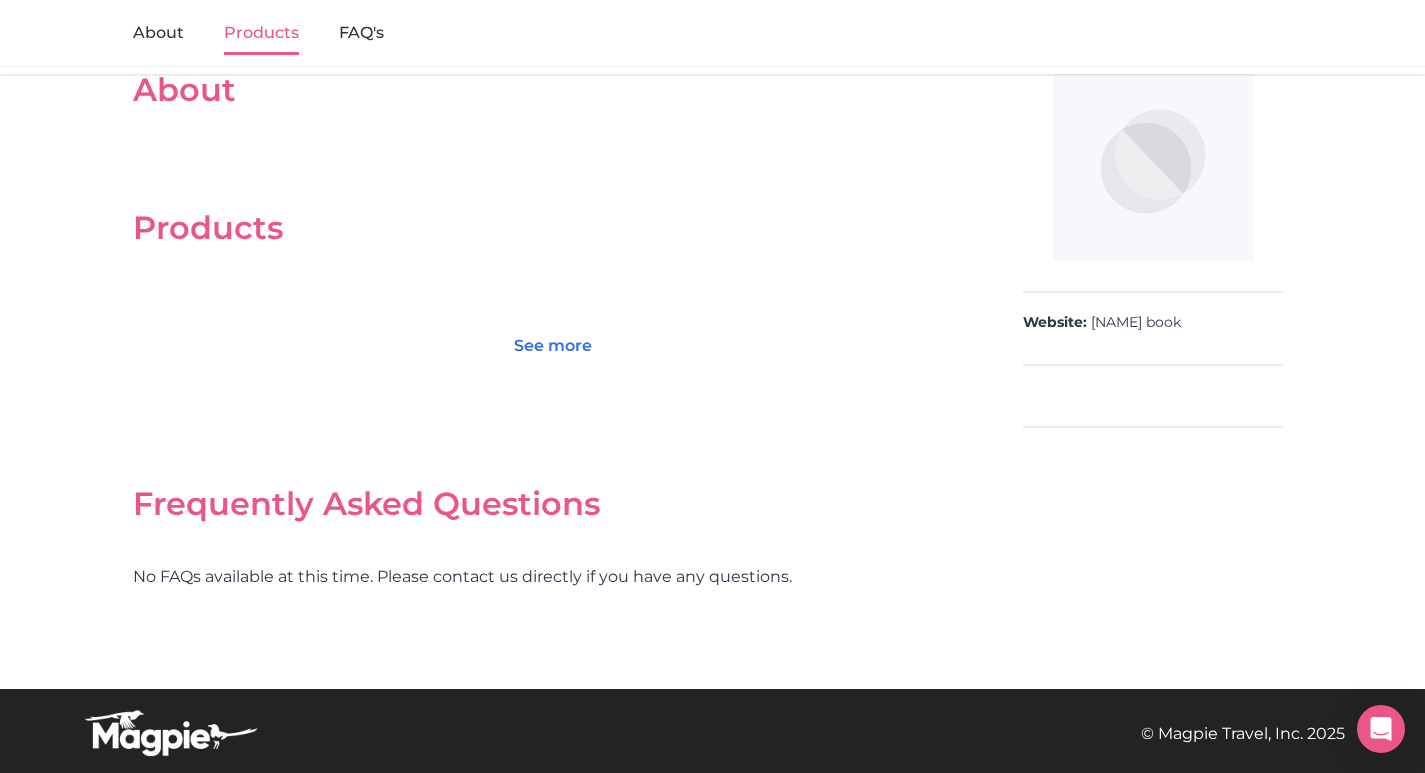 click on "Products" at bounding box center (553, 228) 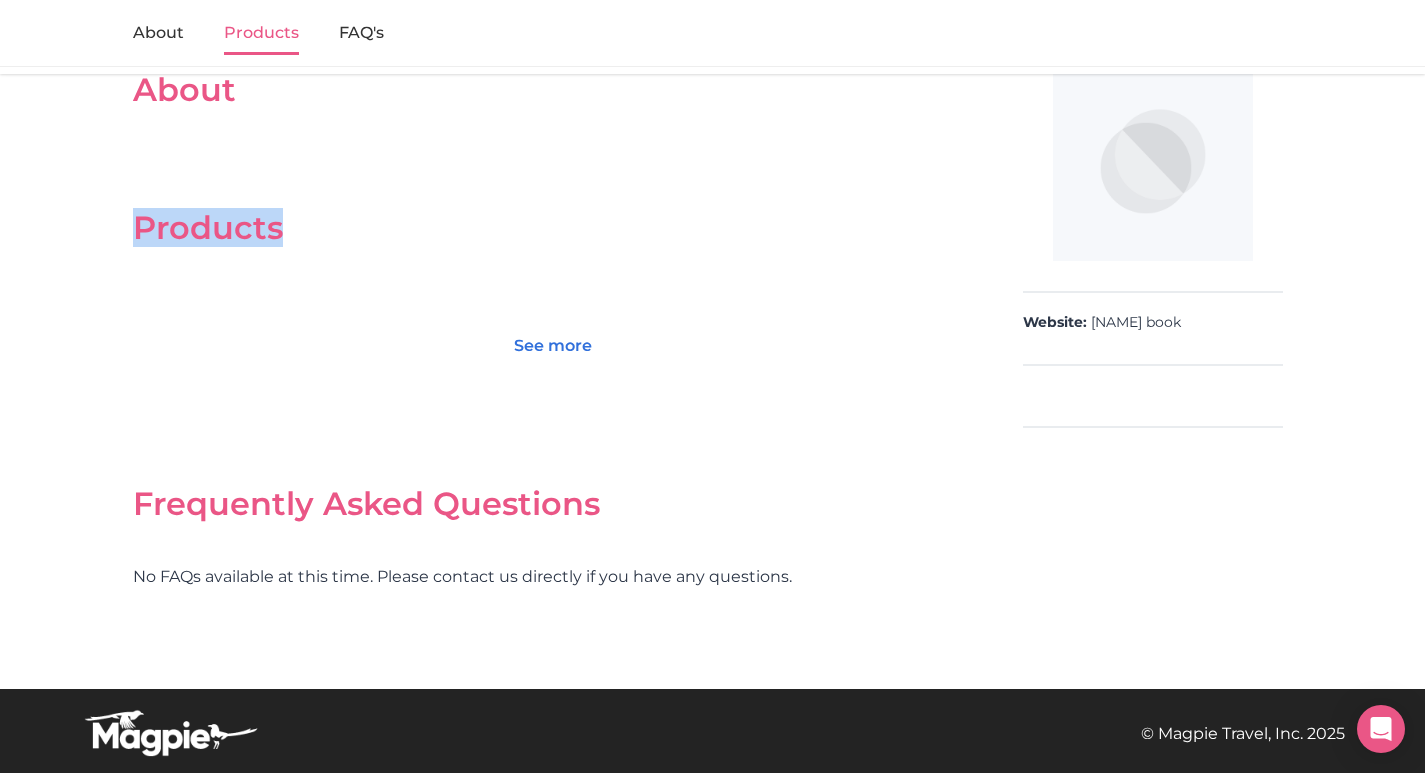 click on "Products" at bounding box center [553, 228] 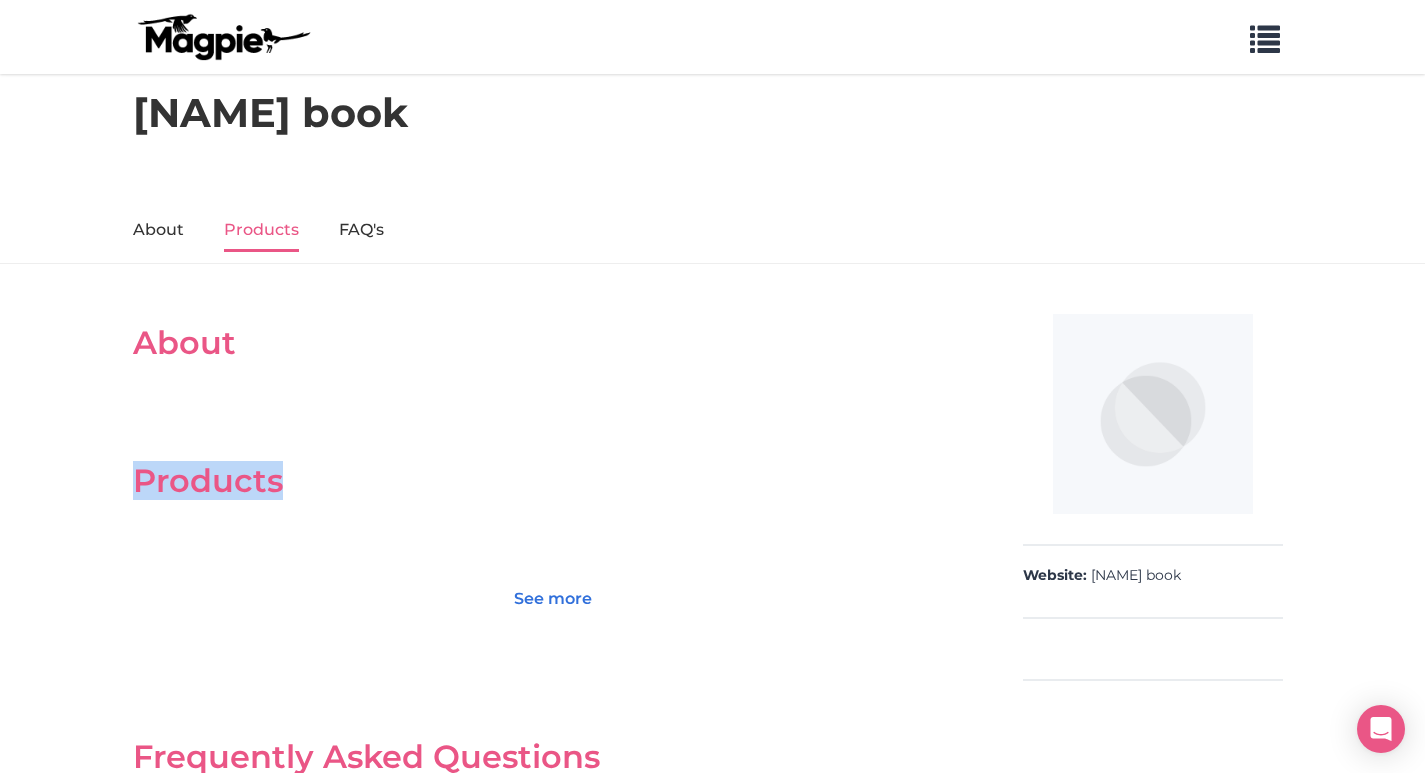 scroll, scrollTop: 0, scrollLeft: 0, axis: both 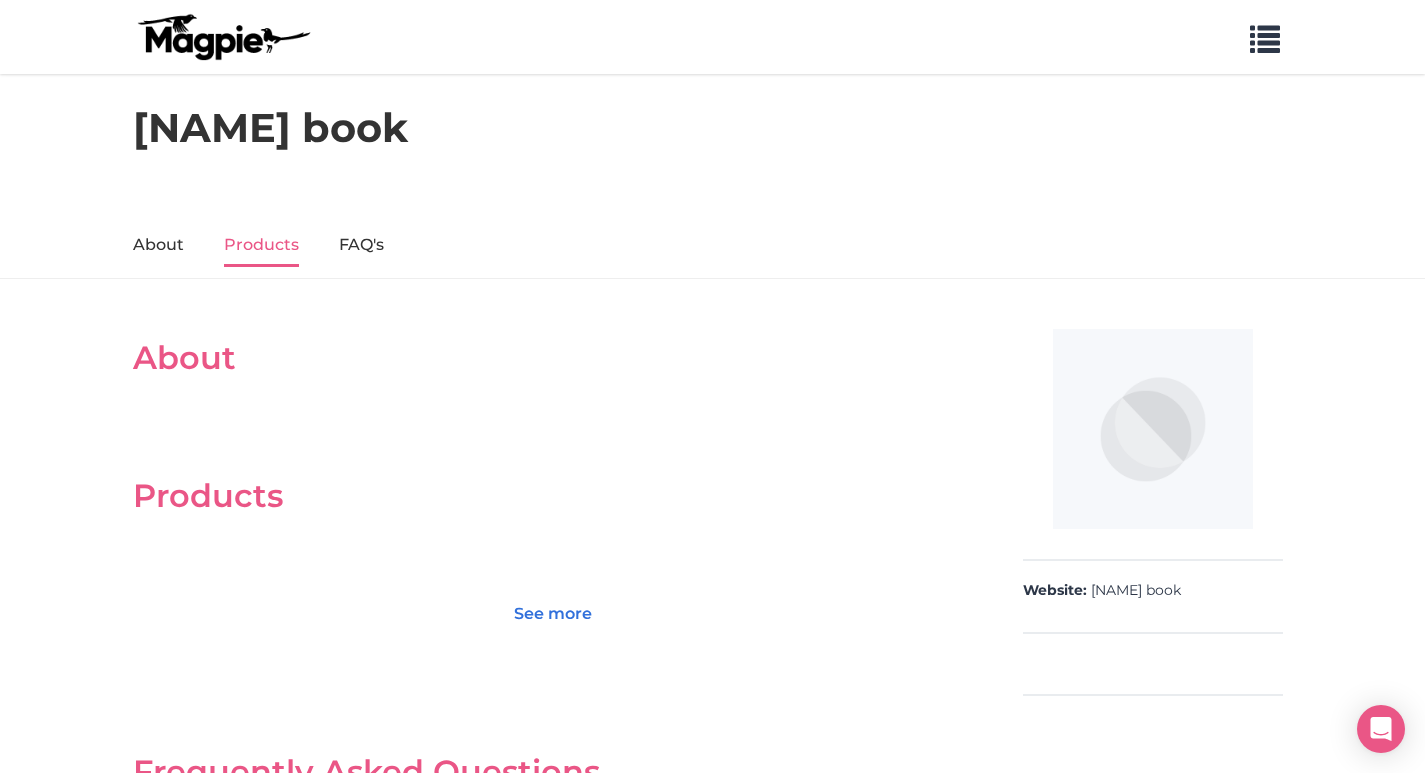 click at bounding box center [553, 397] 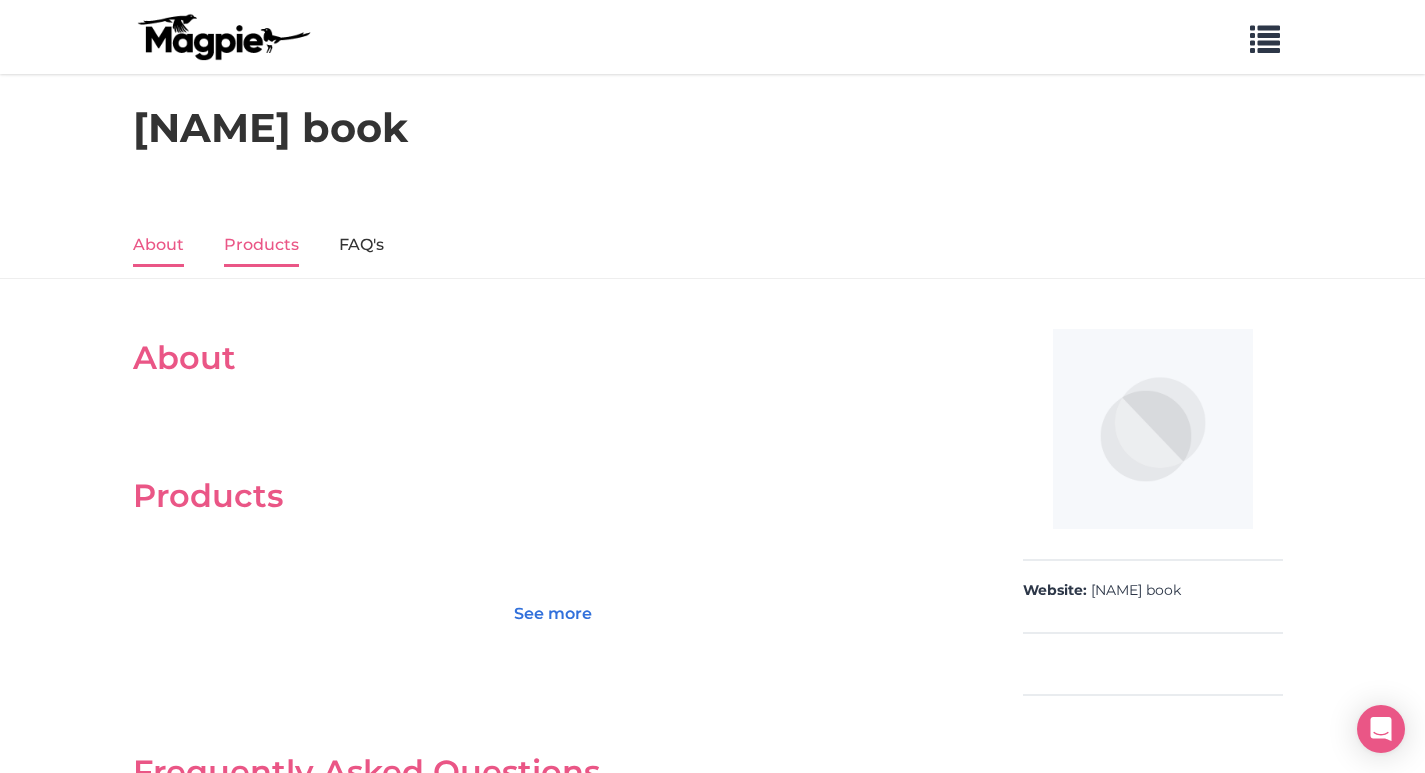 click on "About" at bounding box center [158, 246] 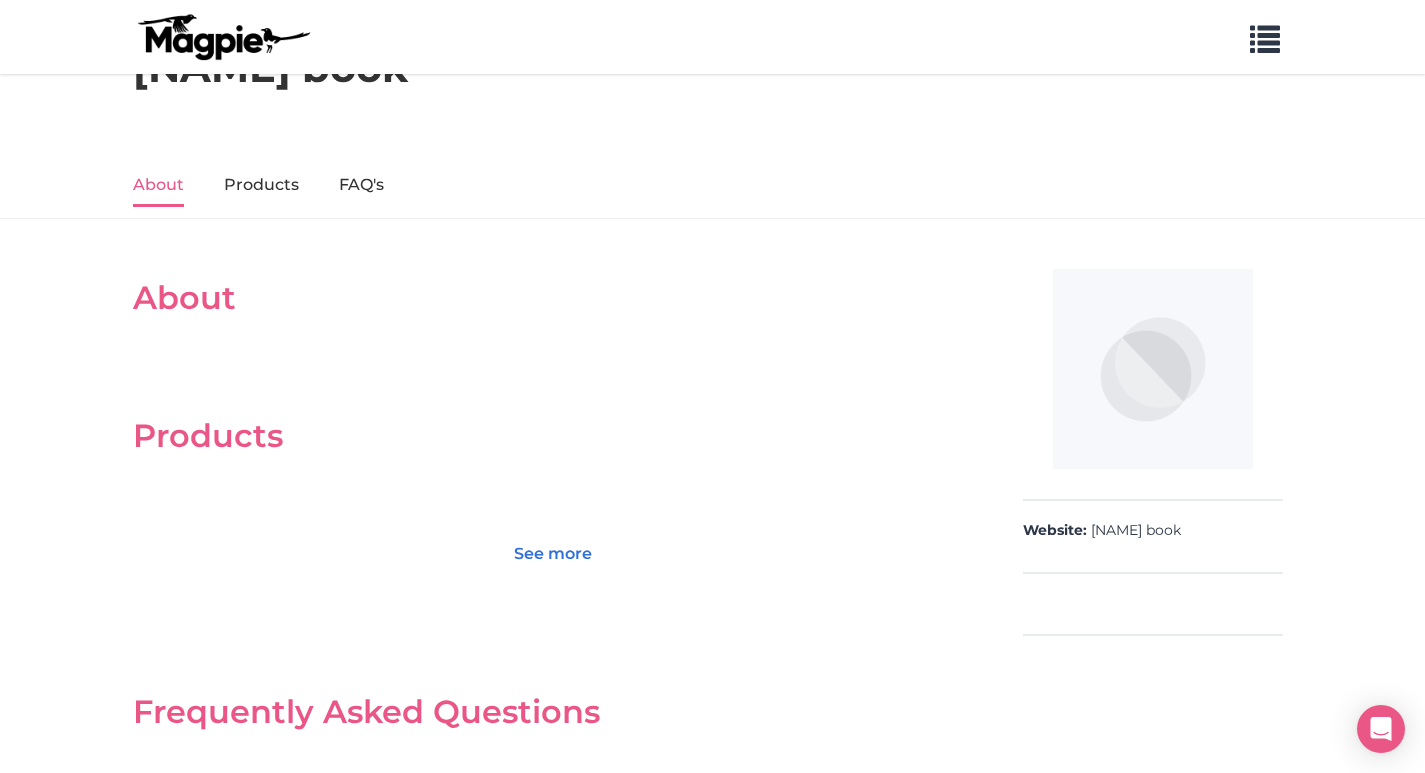 scroll, scrollTop: 49, scrollLeft: 0, axis: vertical 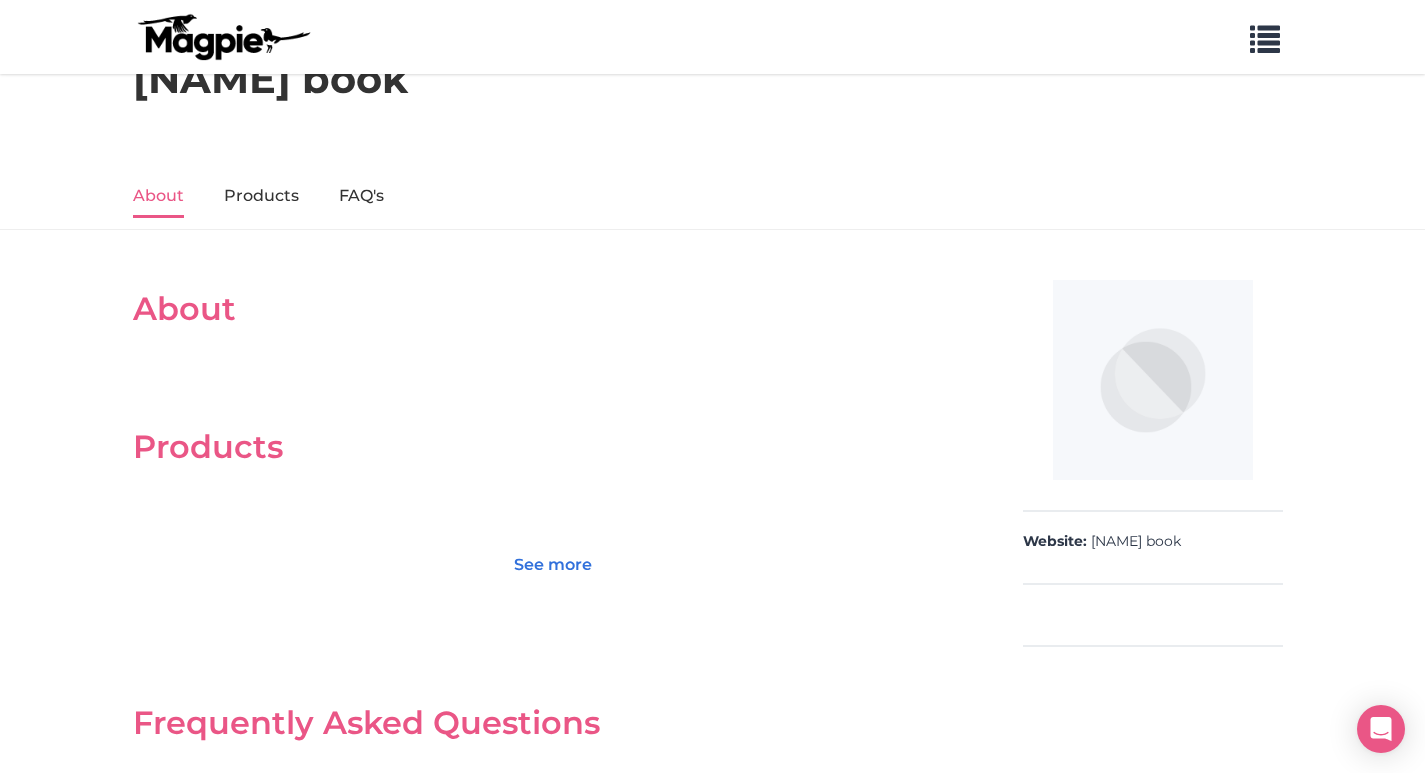 click at bounding box center (1153, 380) 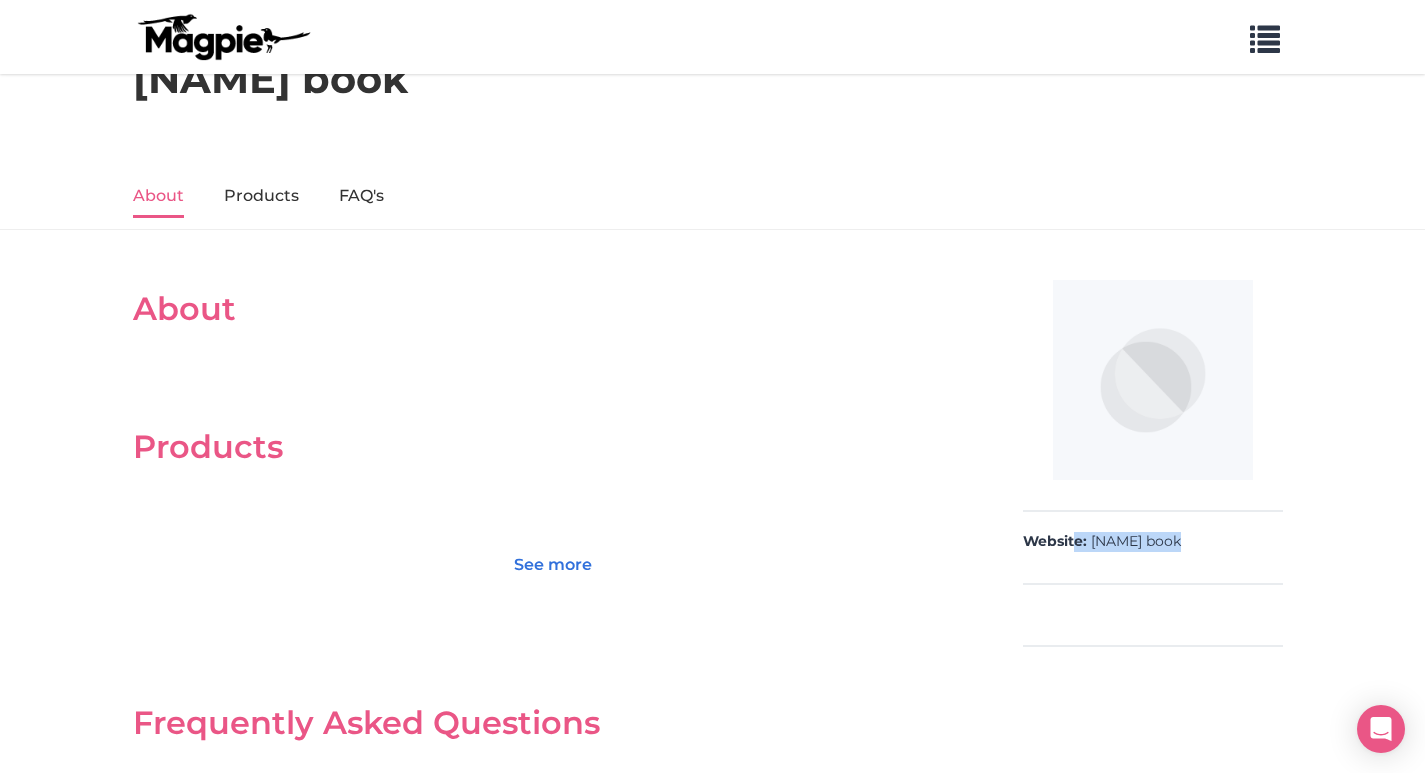 drag, startPoint x: 1190, startPoint y: 528, endPoint x: 1074, endPoint y: 561, distance: 120.60265 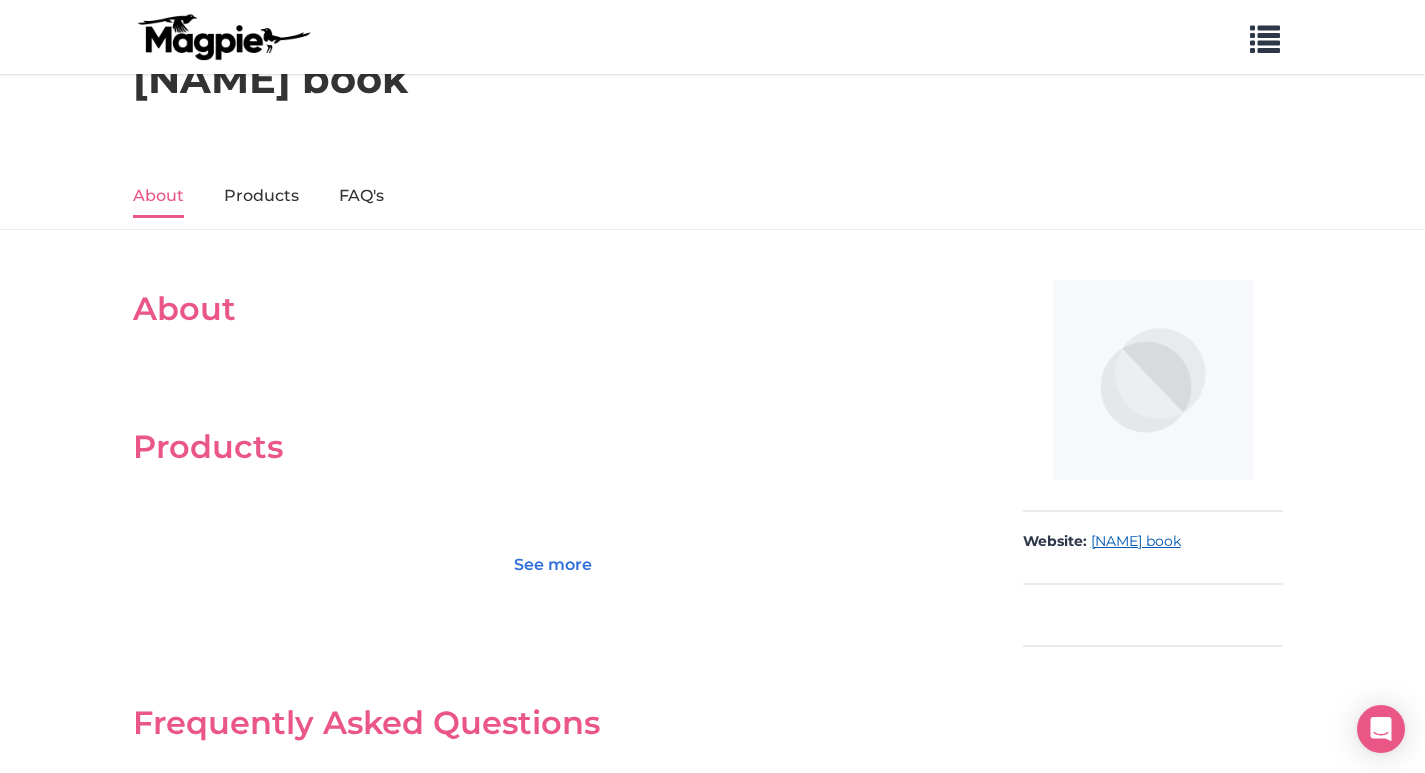click on "ambani book" at bounding box center [1136, 542] 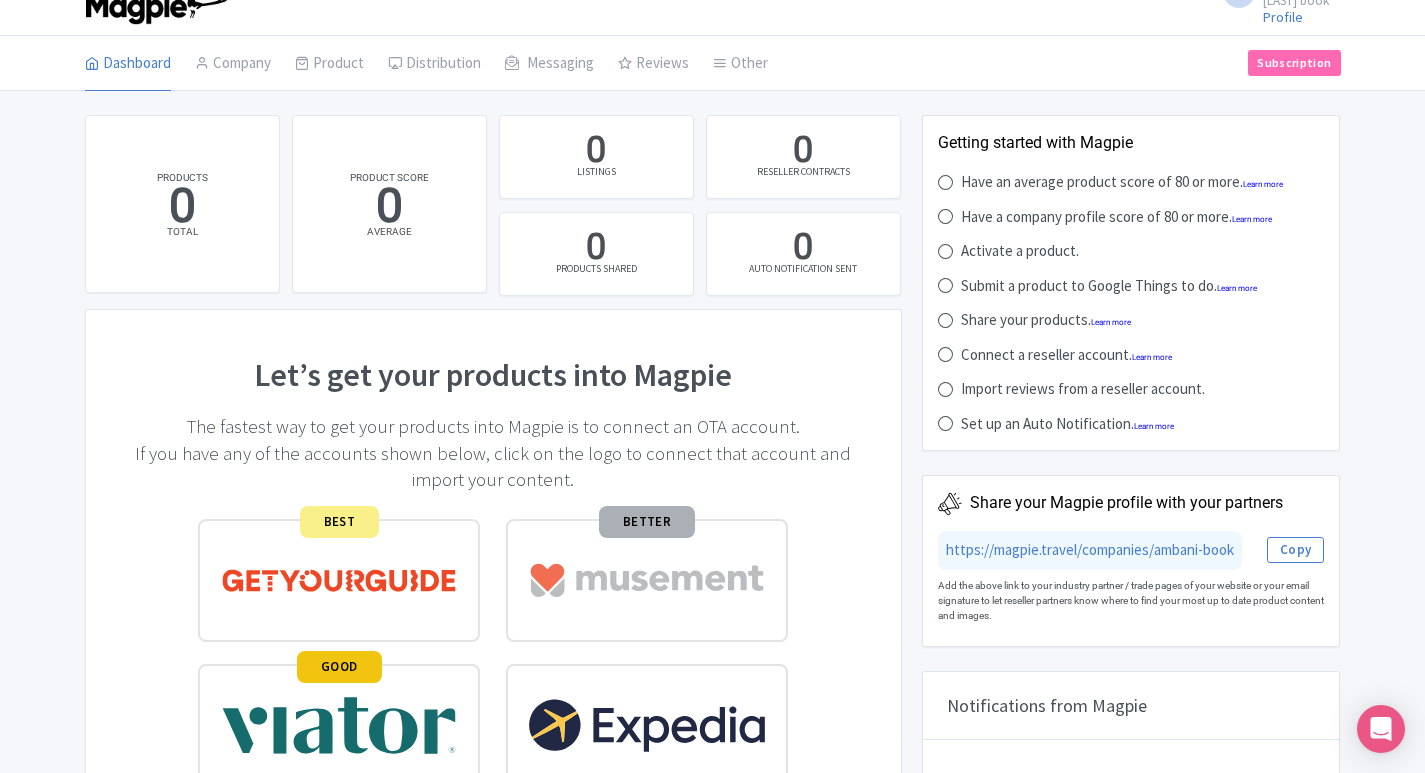 scroll, scrollTop: 0, scrollLeft: 0, axis: both 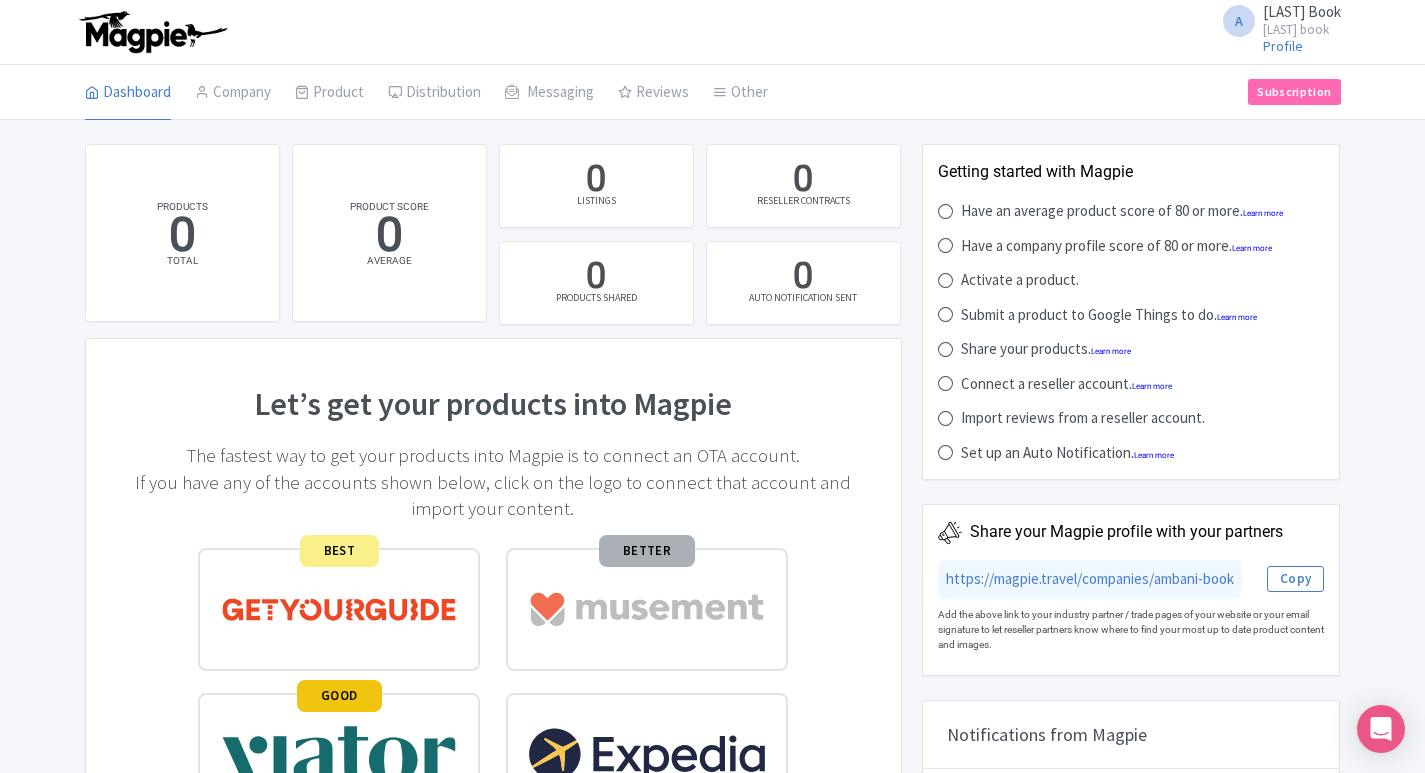 click on "[LAST] Book" at bounding box center (1302, 11) 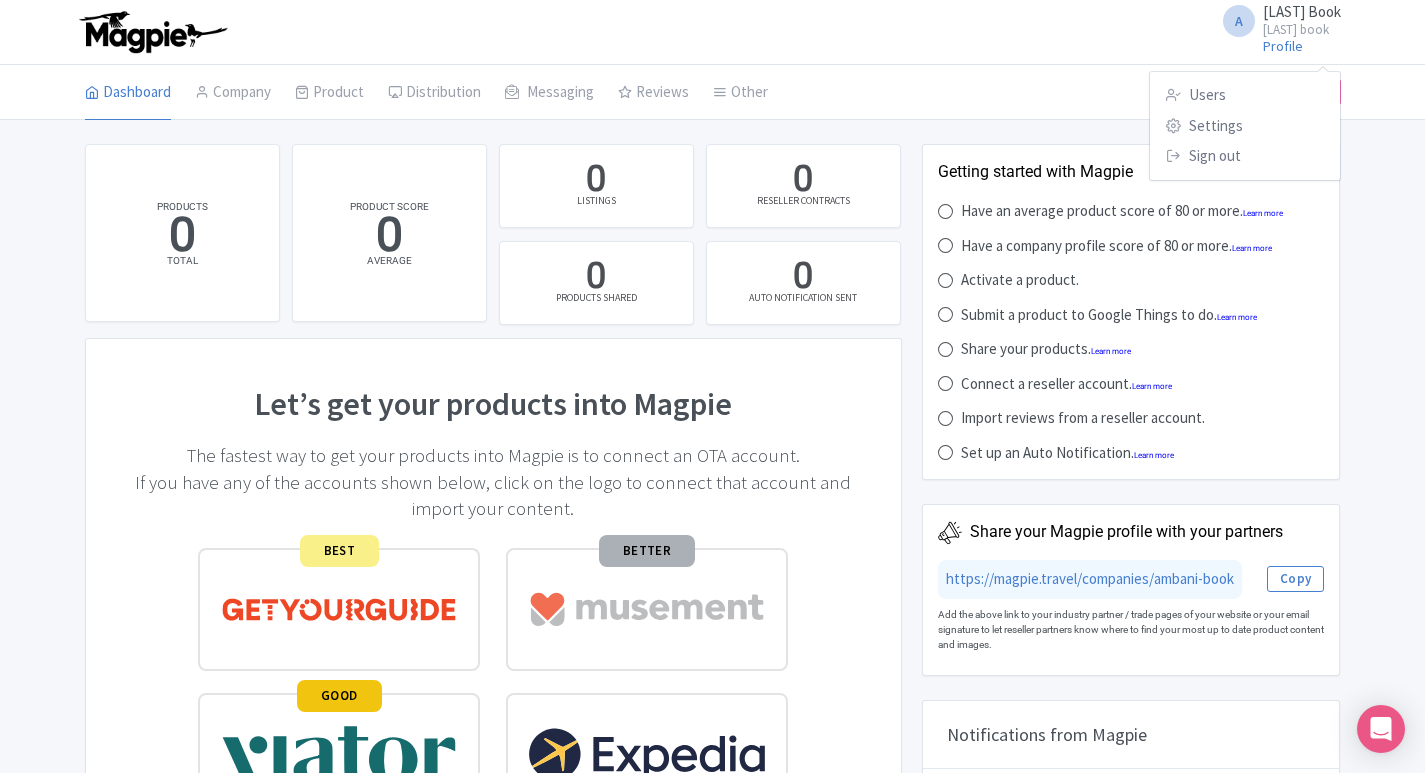 click on "A" at bounding box center [1239, 21] 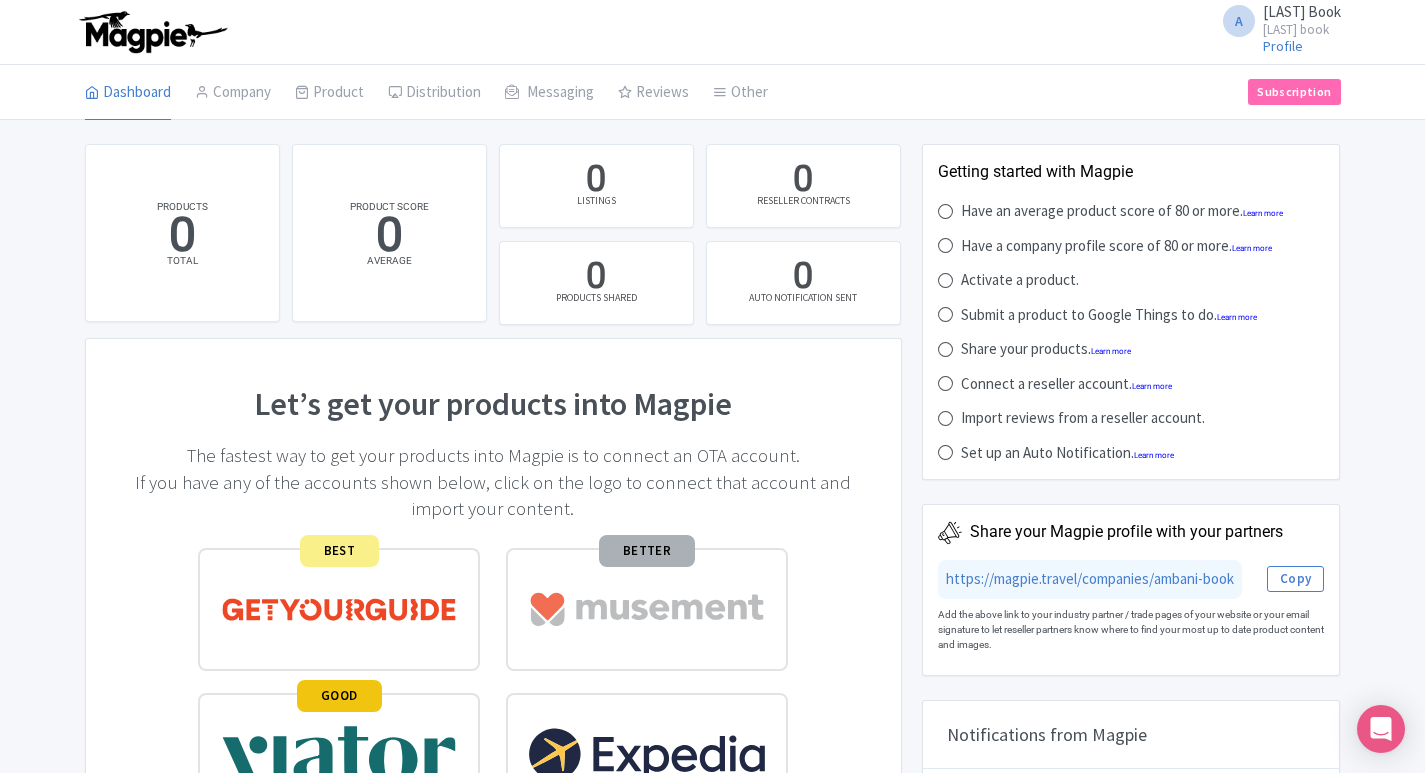 click on "[FIRST] [LAST]" at bounding box center (1302, 11) 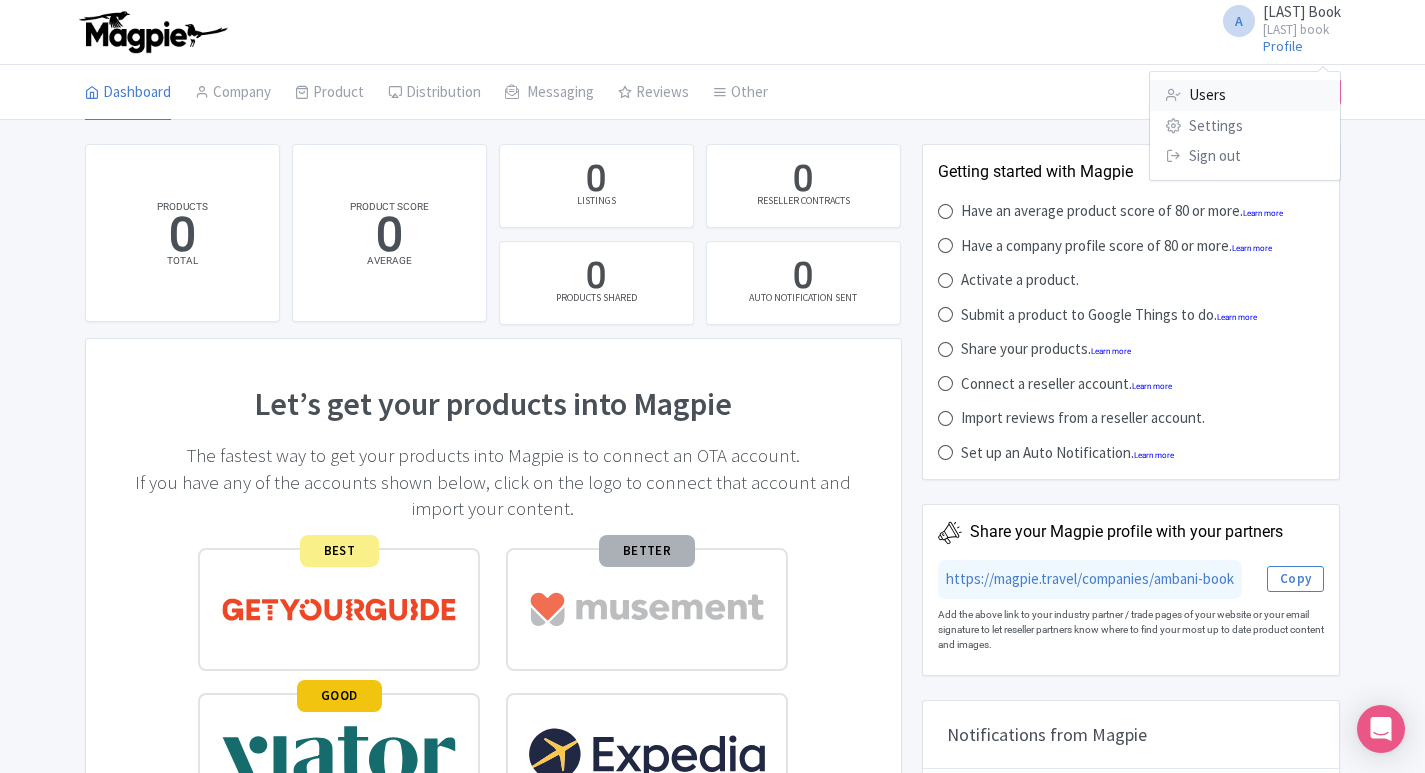 click on "Users" at bounding box center (1245, 95) 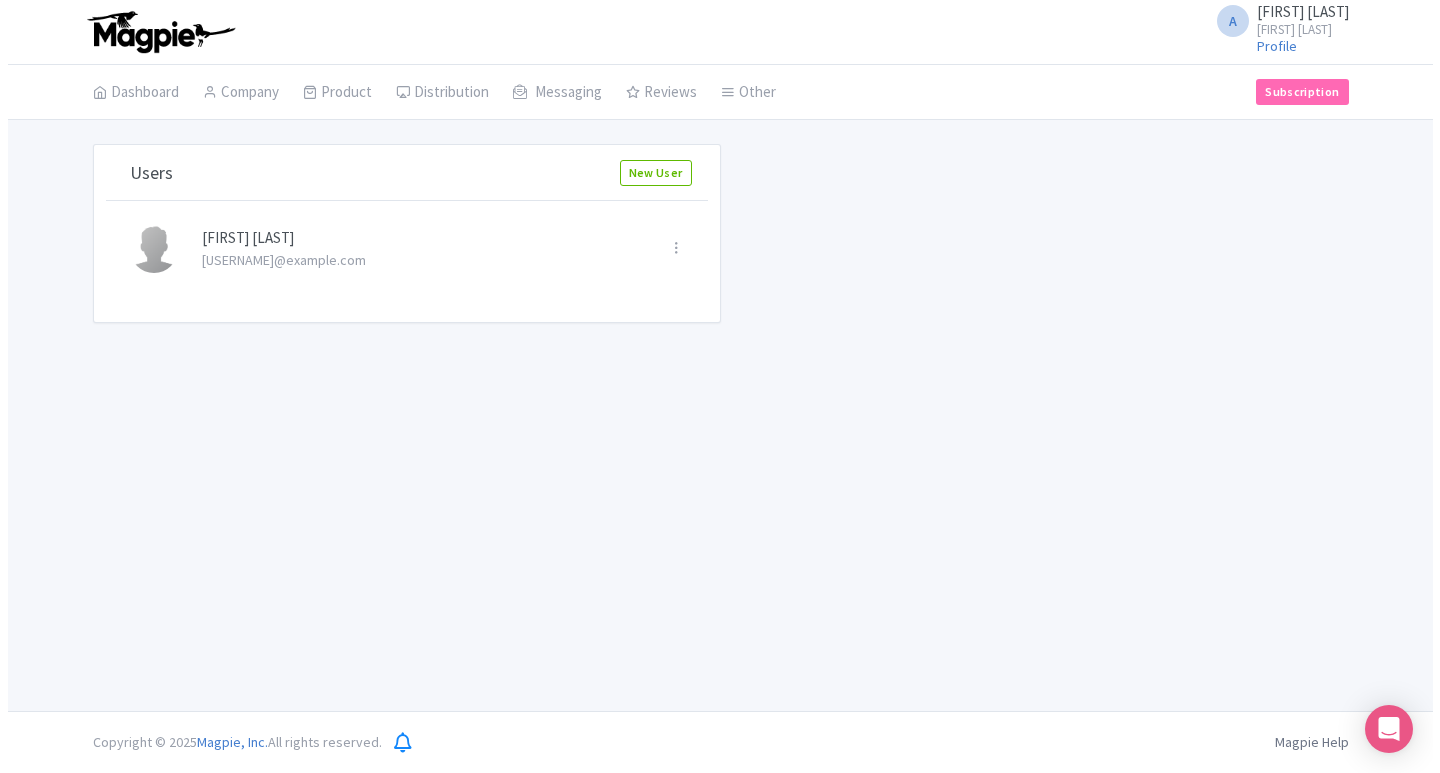 scroll, scrollTop: 0, scrollLeft: 0, axis: both 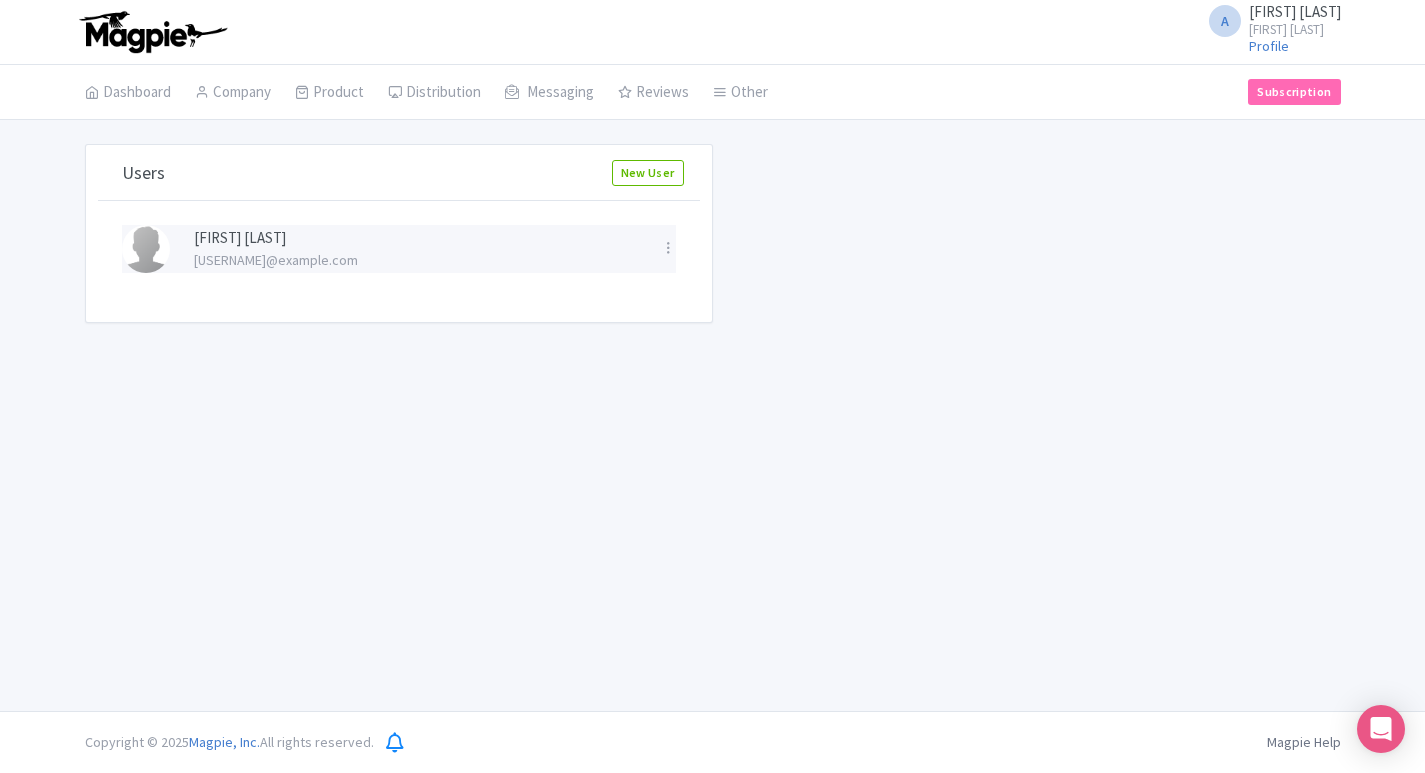 click on "[USERNAME]@example.com" at bounding box center (415, 260) 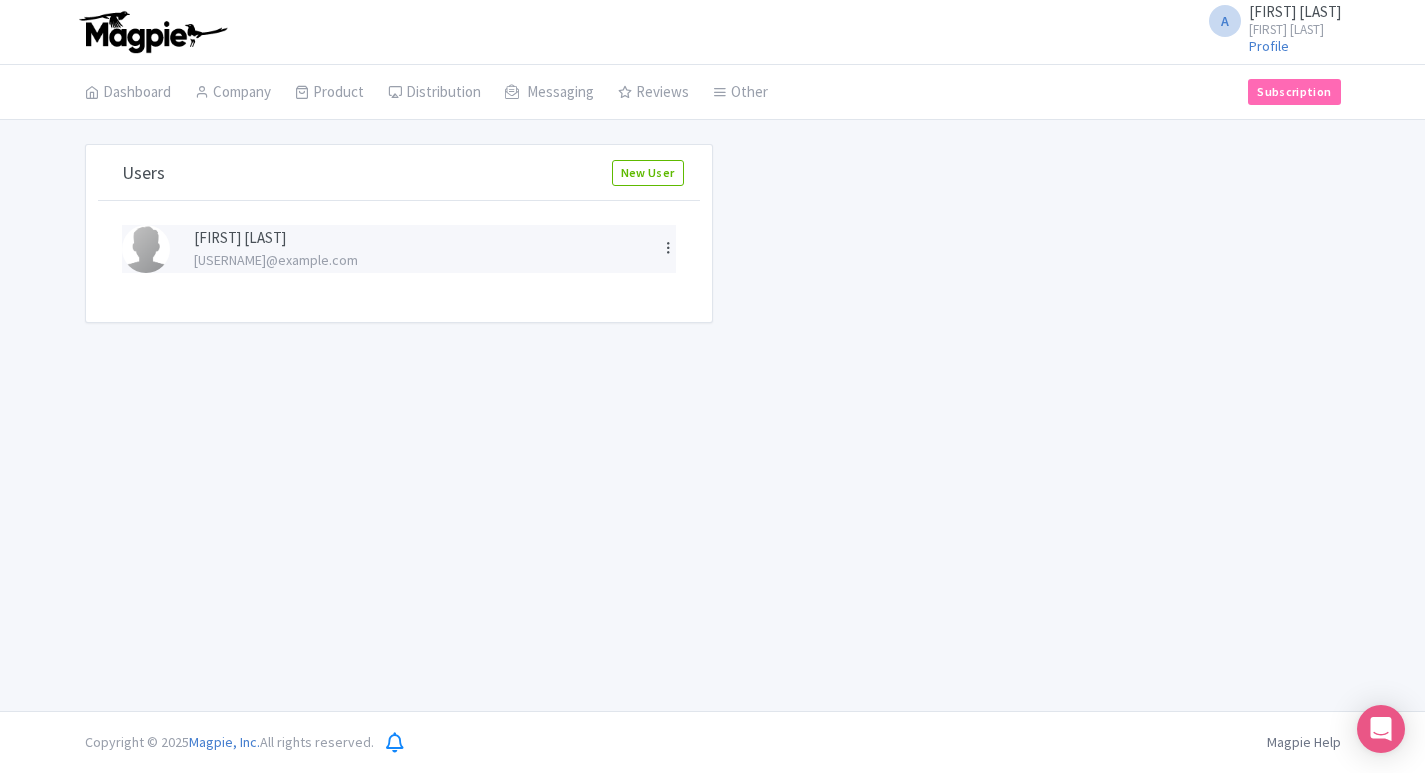 click at bounding box center [668, 247] 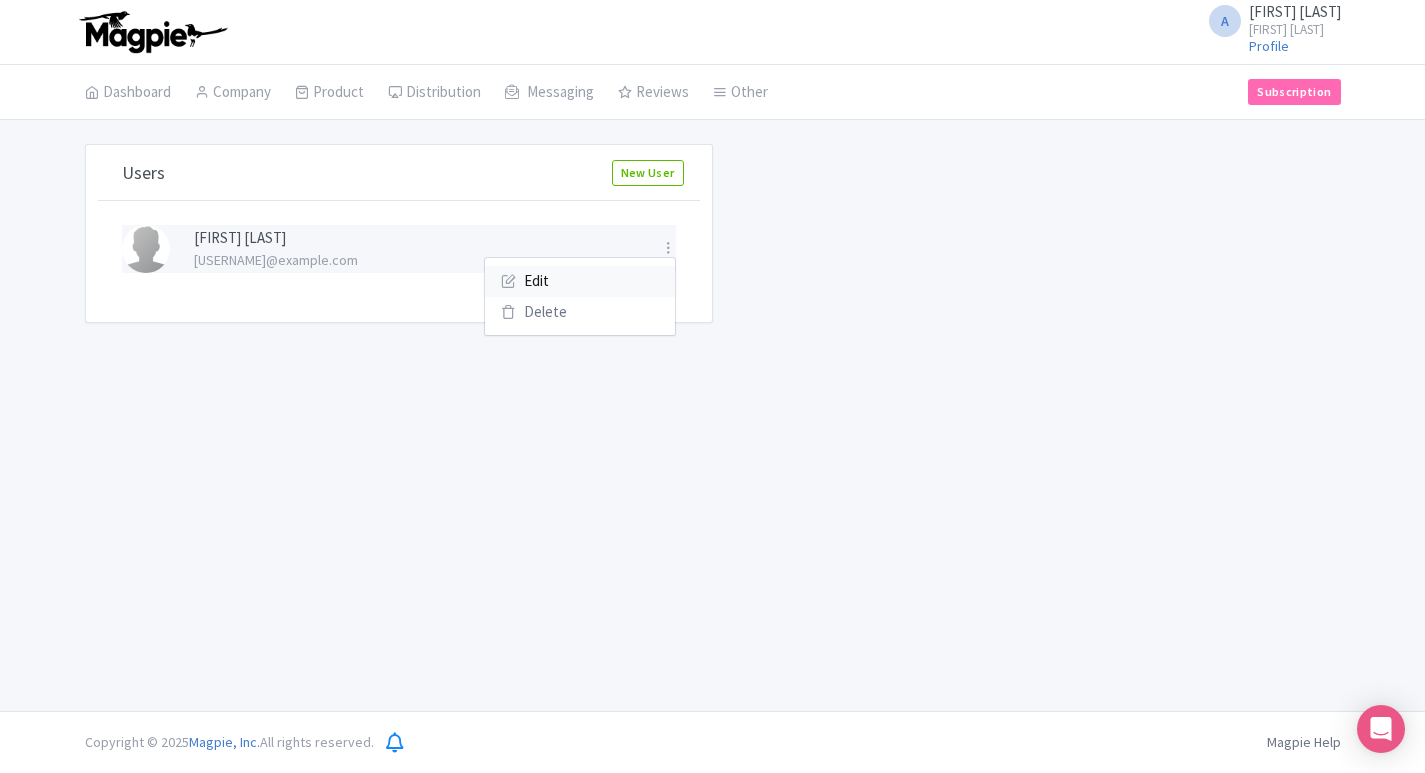 click on "Edit" at bounding box center (580, 281) 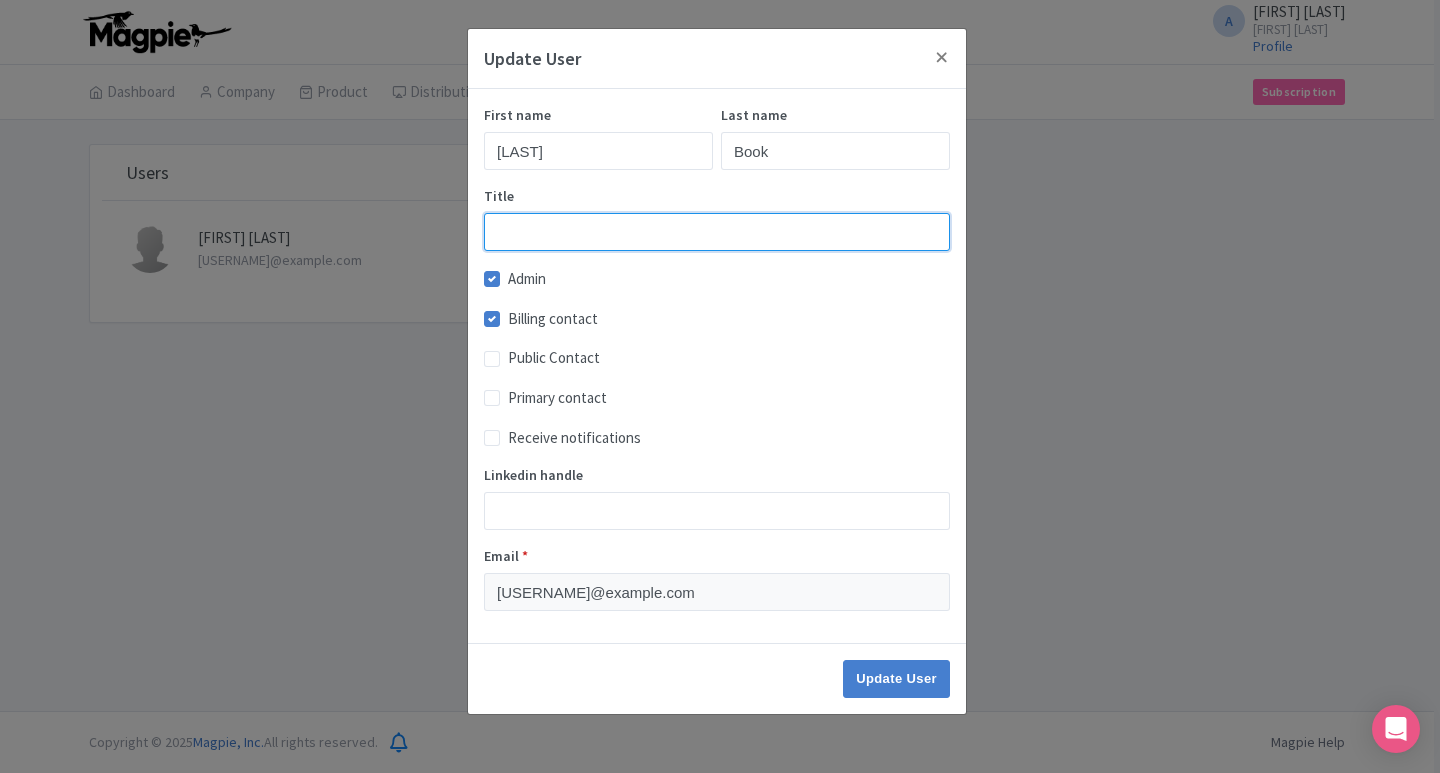 click on "Title" at bounding box center (717, 232) 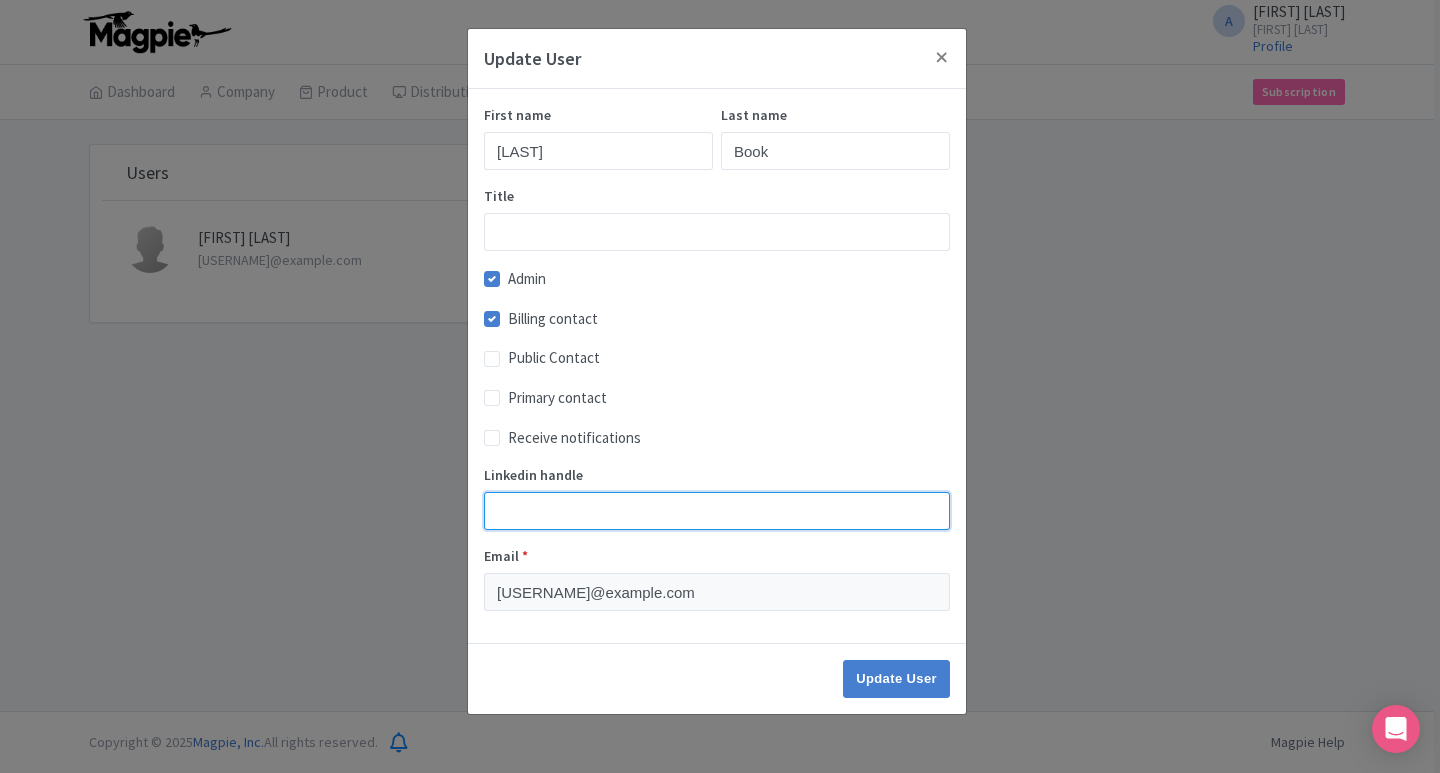 click on "Linkedin handle" at bounding box center [717, 511] 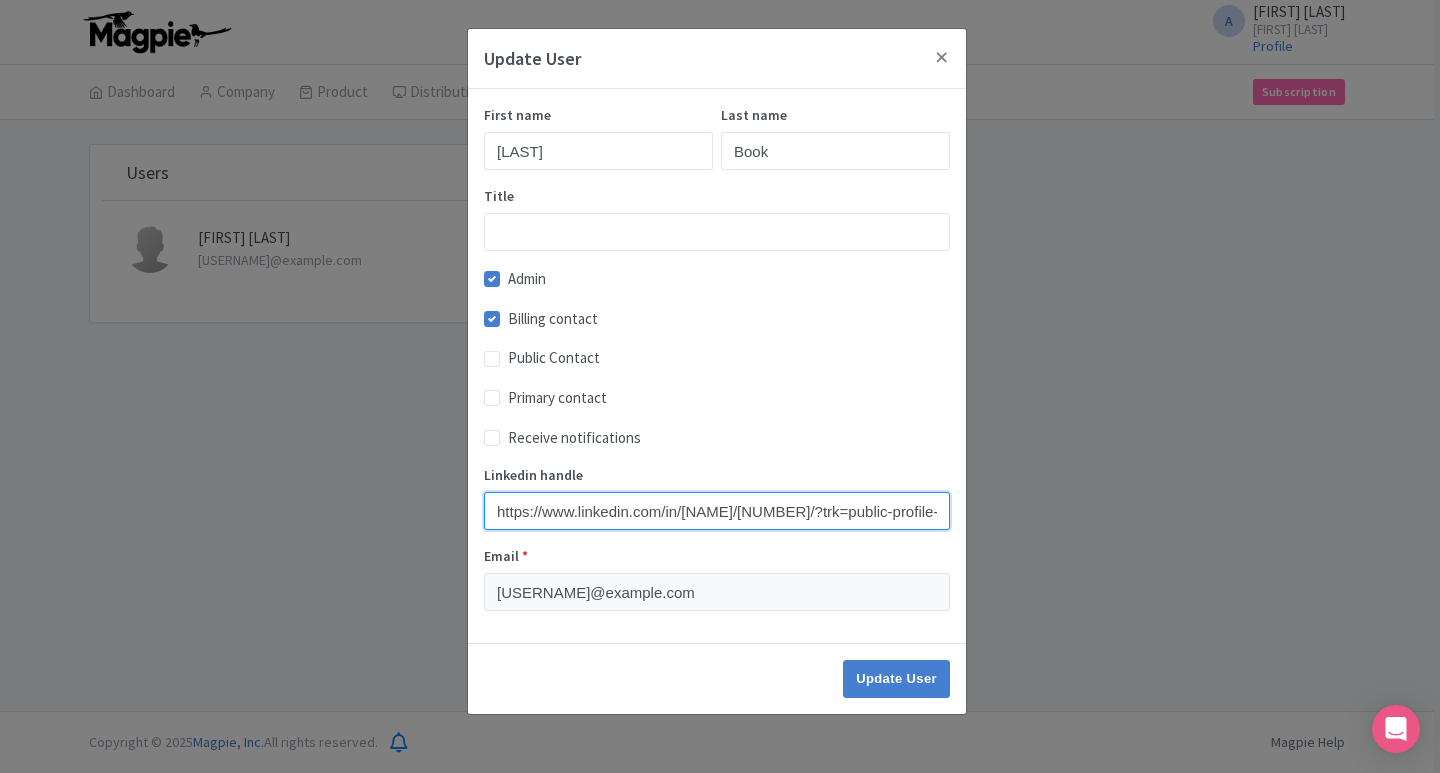 scroll, scrollTop: 0, scrollLeft: 100, axis: horizontal 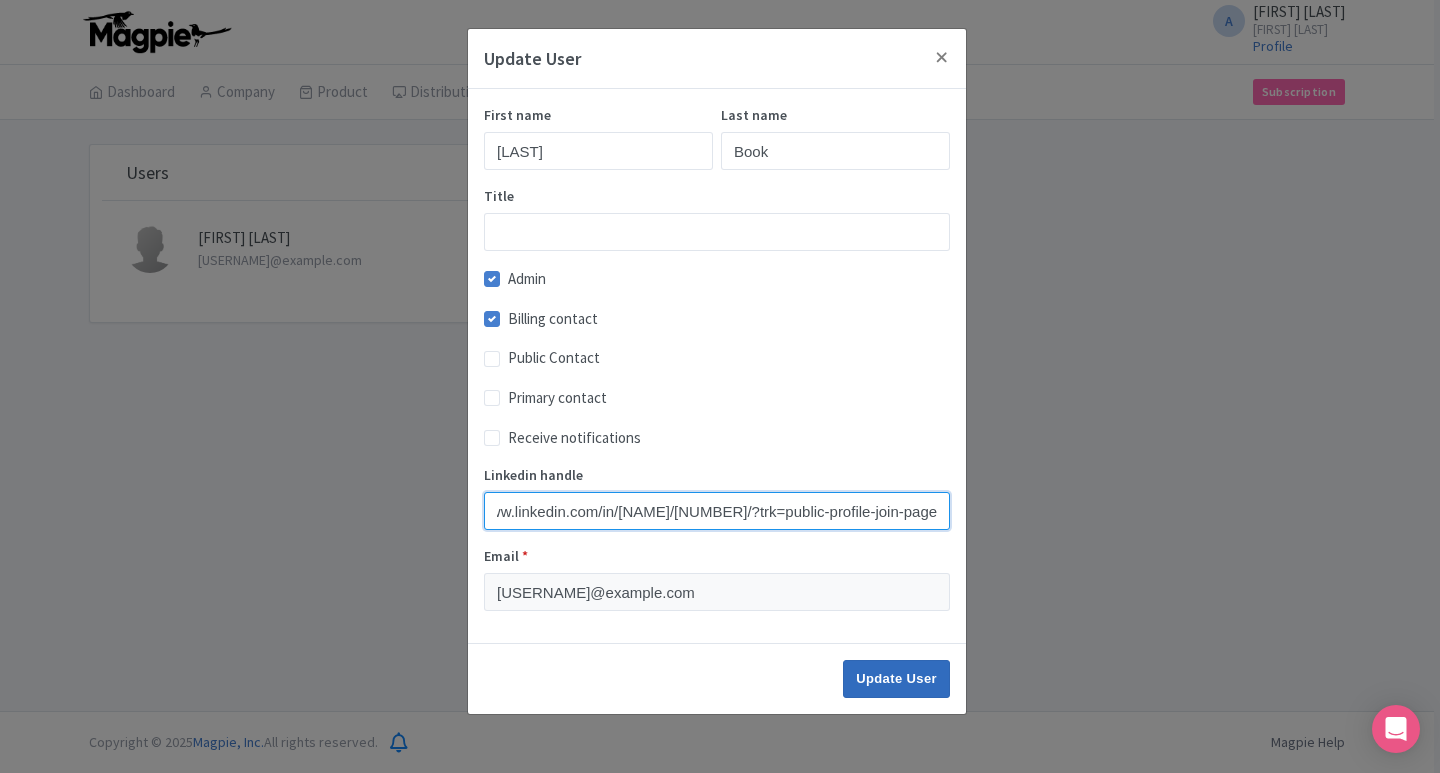 type on "https://www.linkedin.com/in/[NAME]/[NUMBER]/?trk=public-profile-join-page" 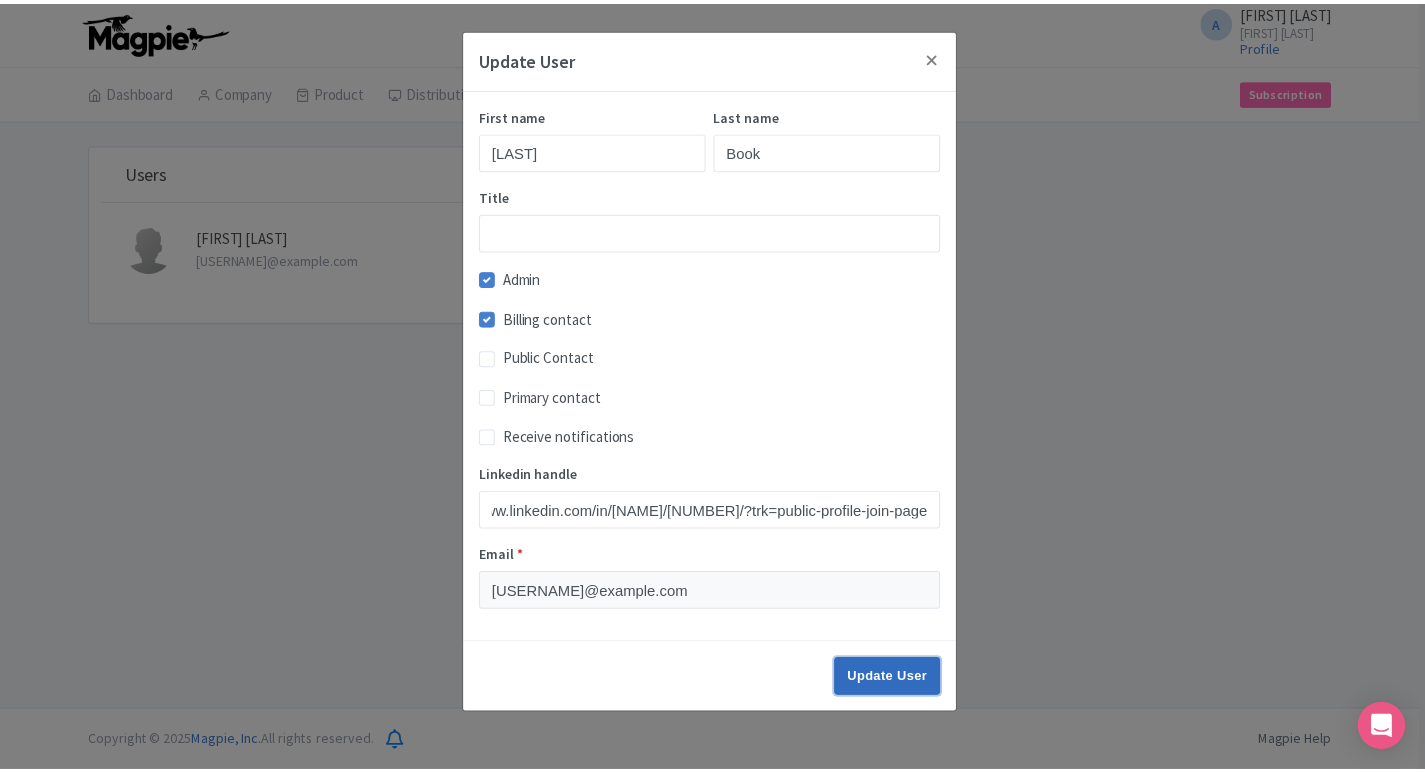 scroll, scrollTop: 0, scrollLeft: 0, axis: both 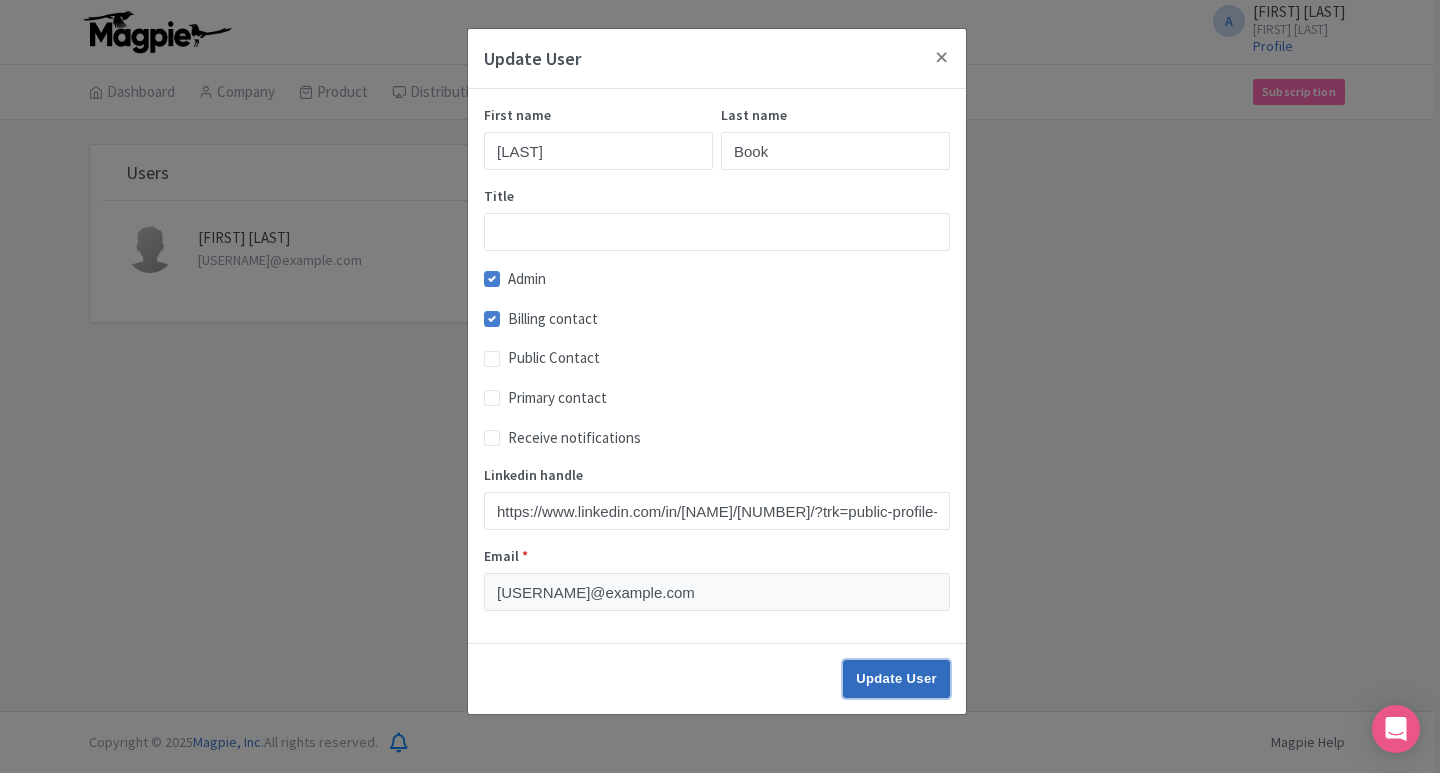 click on "Update User" at bounding box center (896, 679) 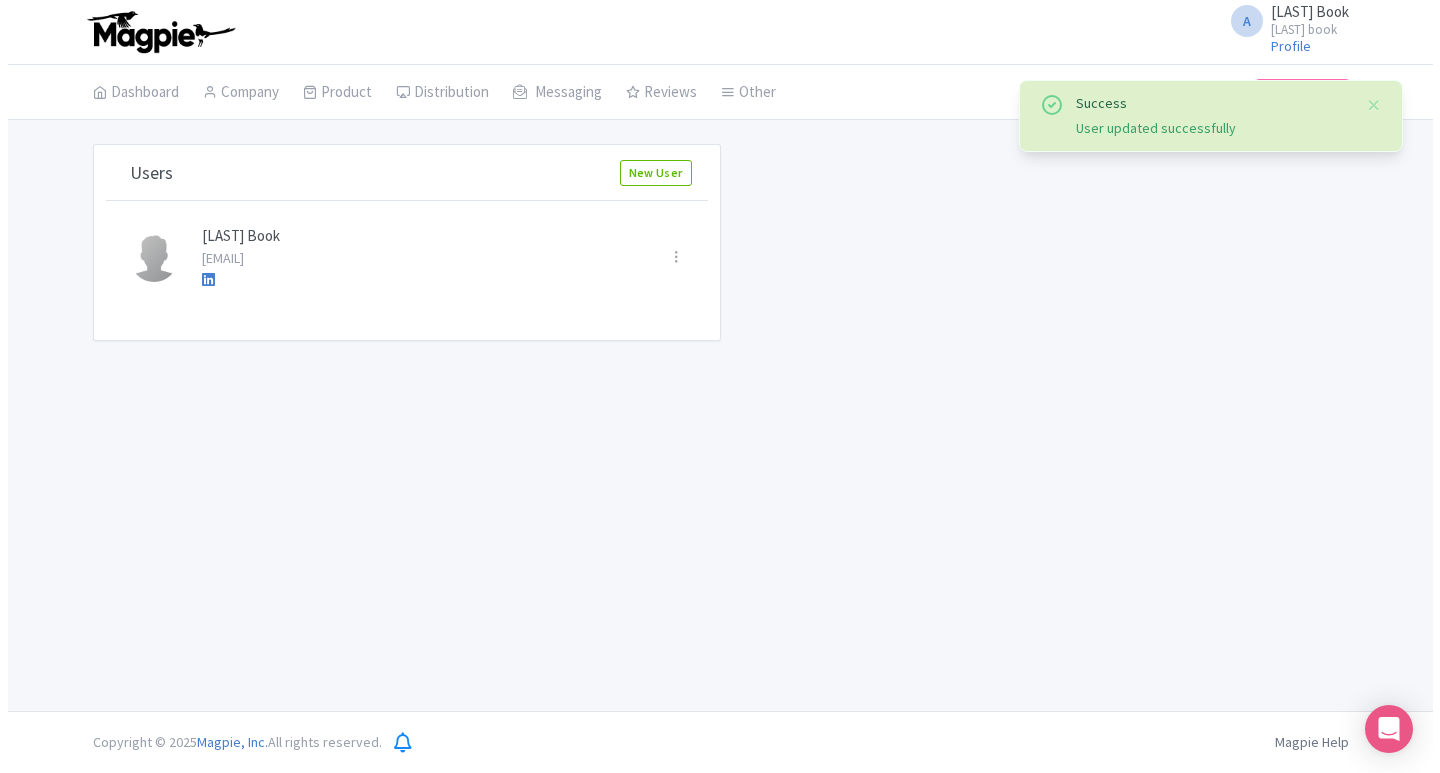 scroll, scrollTop: 0, scrollLeft: 0, axis: both 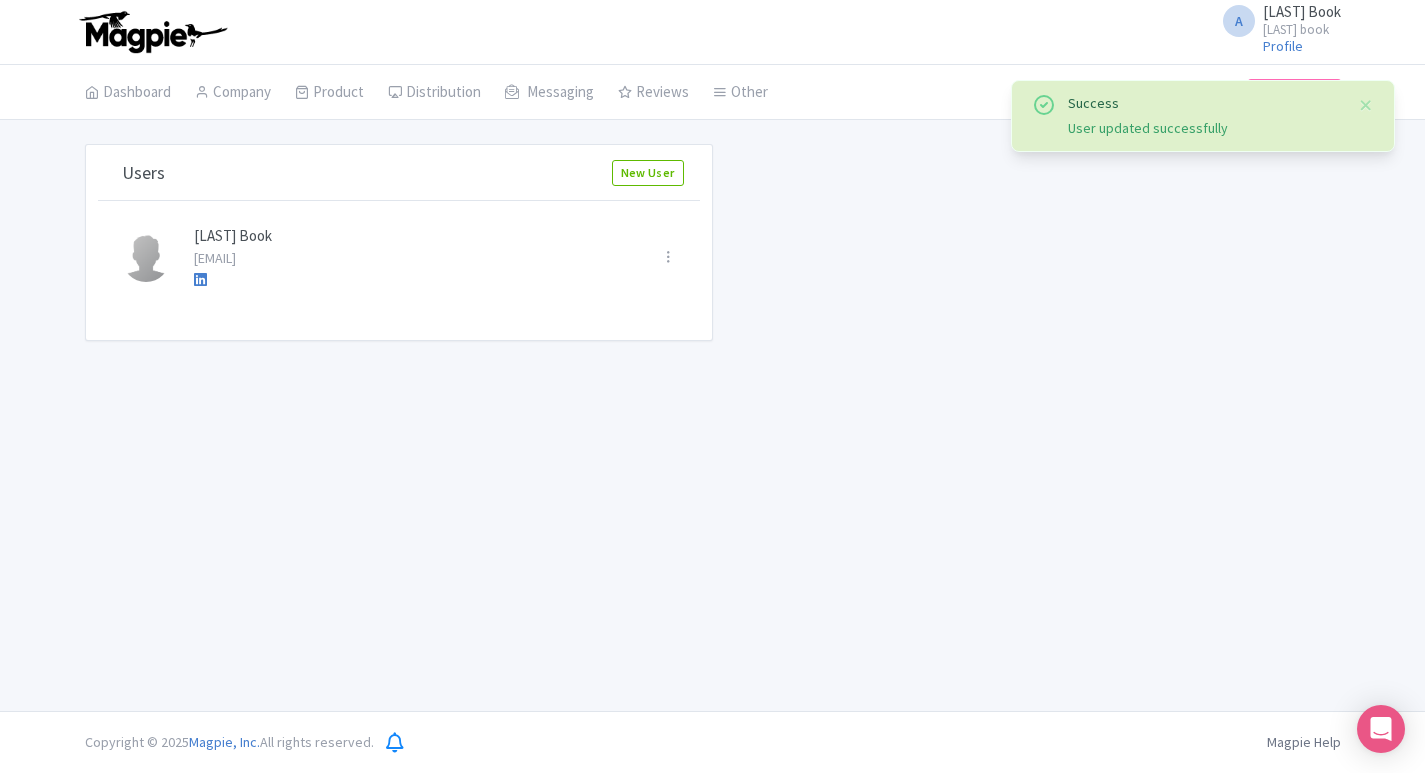 click at bounding box center [146, 258] 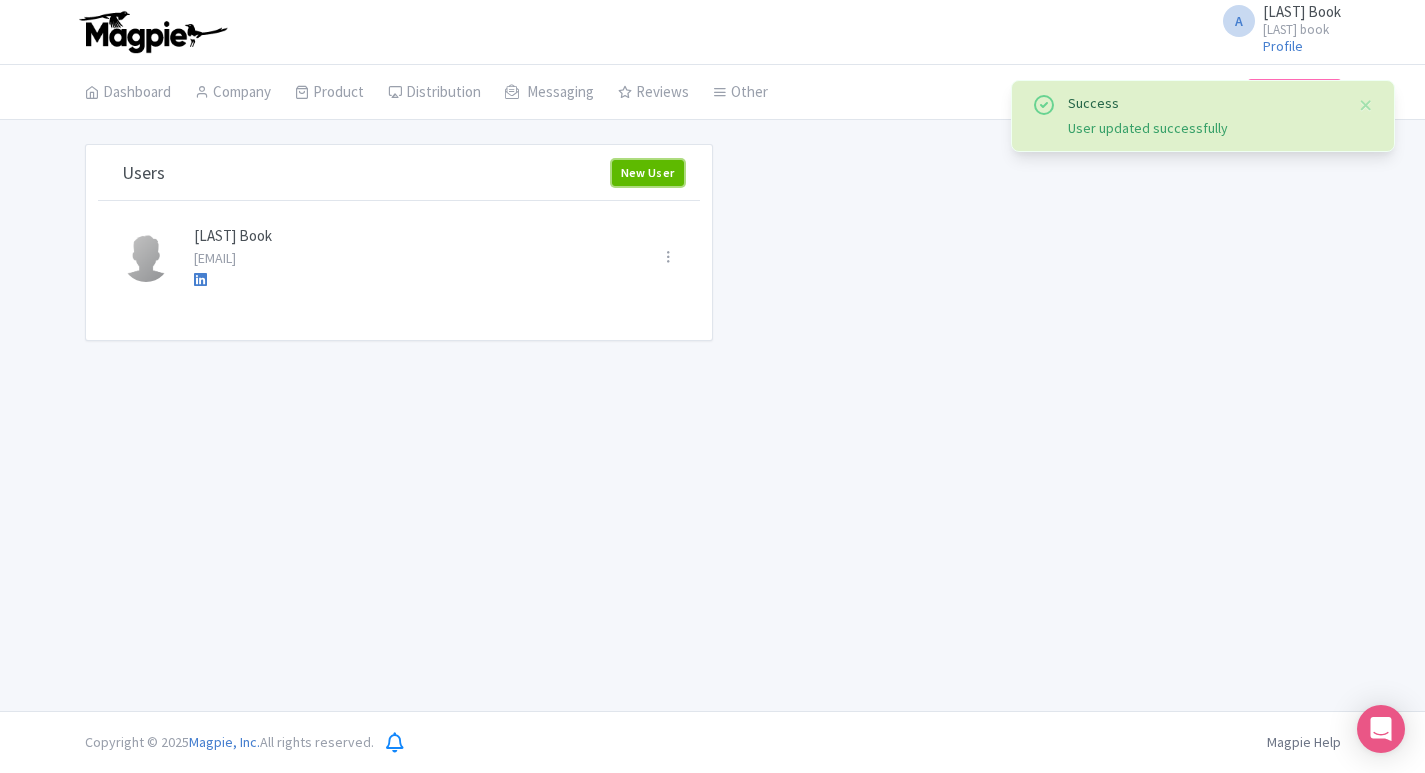 click on "New User" at bounding box center (648, 173) 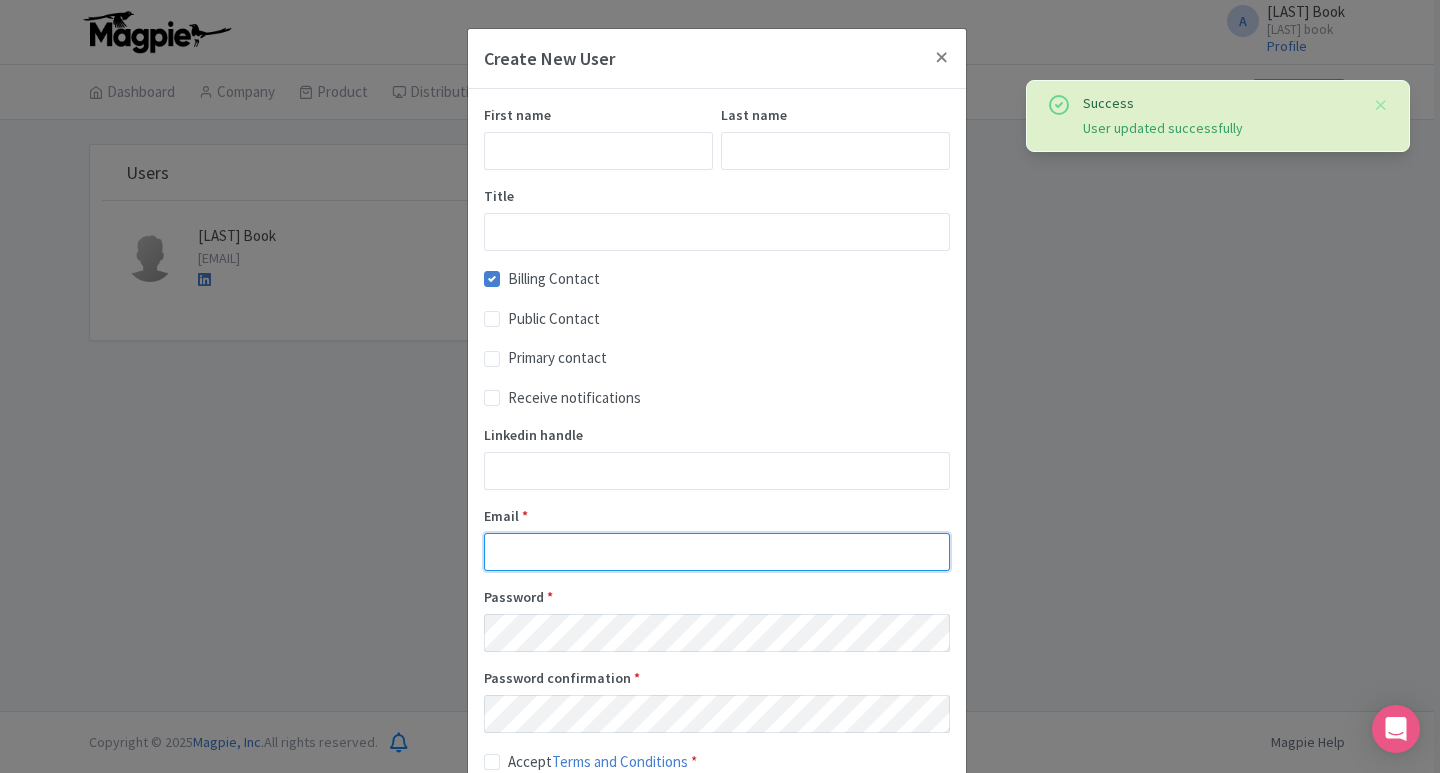 type on "[EMAIL]" 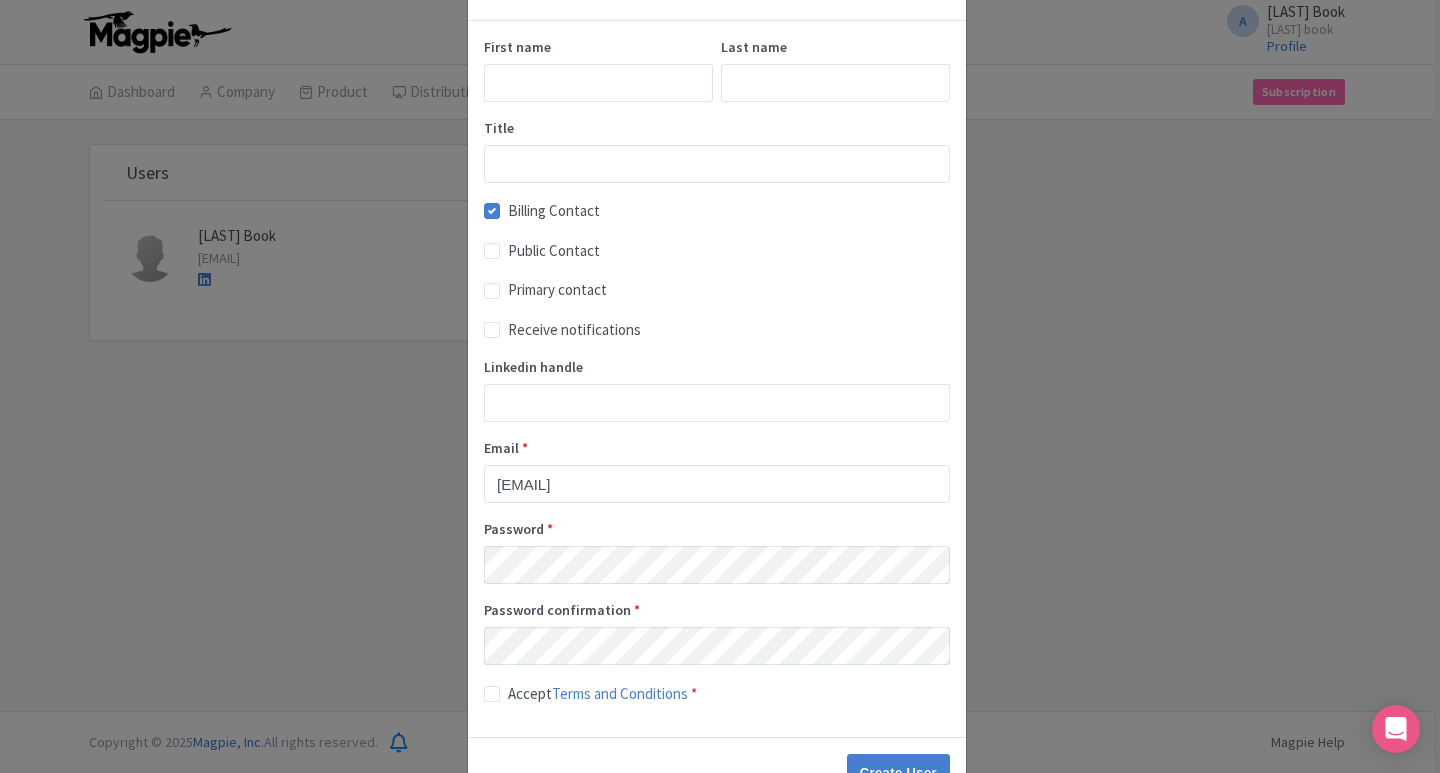 scroll, scrollTop: 132, scrollLeft: 0, axis: vertical 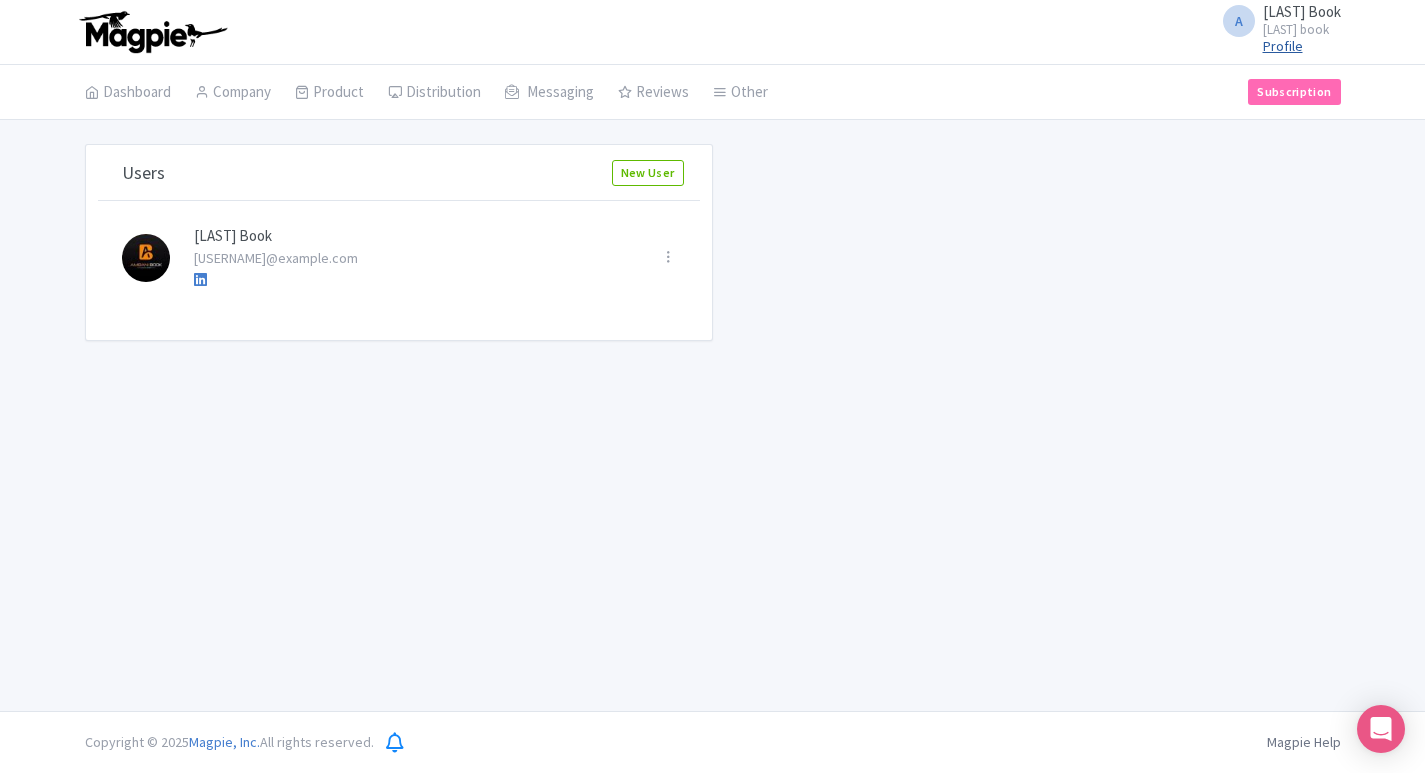 click on "Profile" at bounding box center [1283, 46] 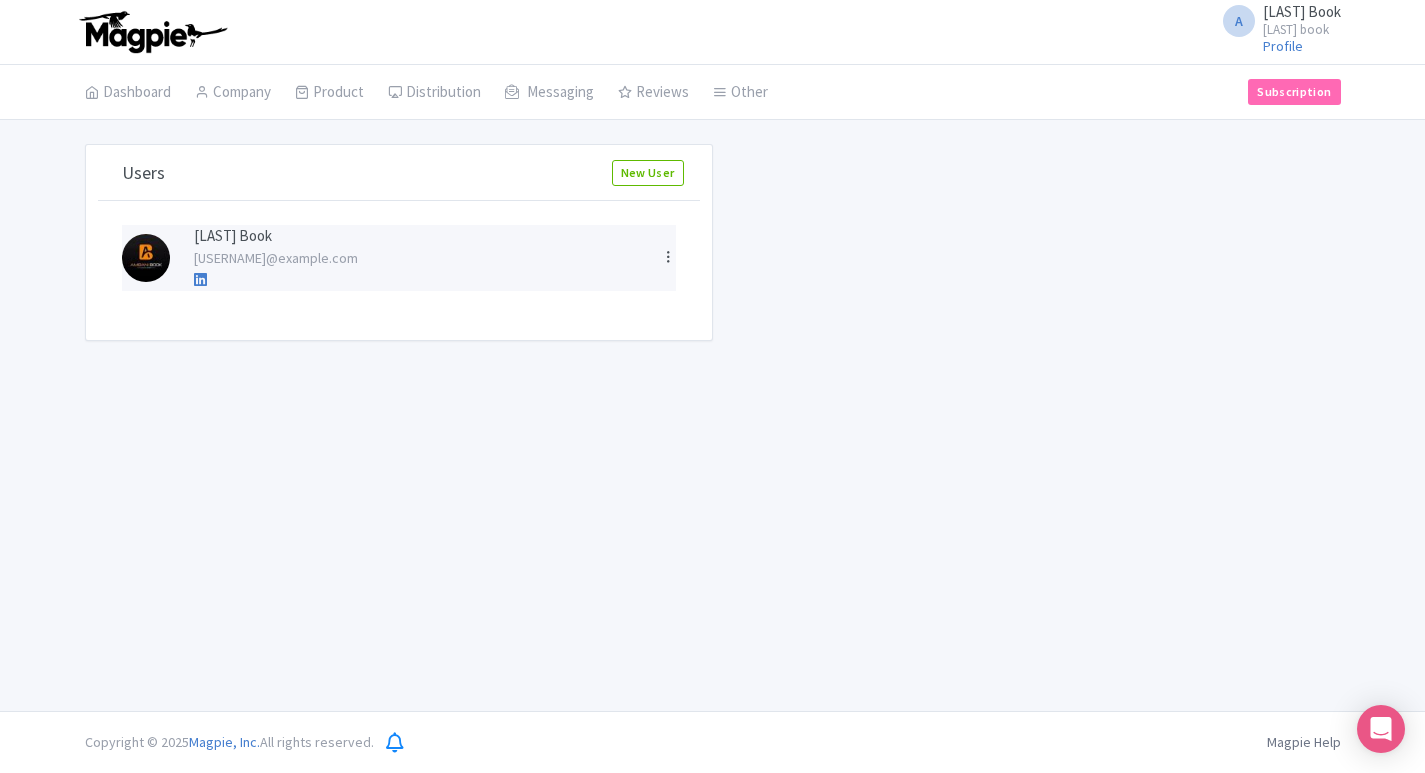 click at bounding box center [668, 256] 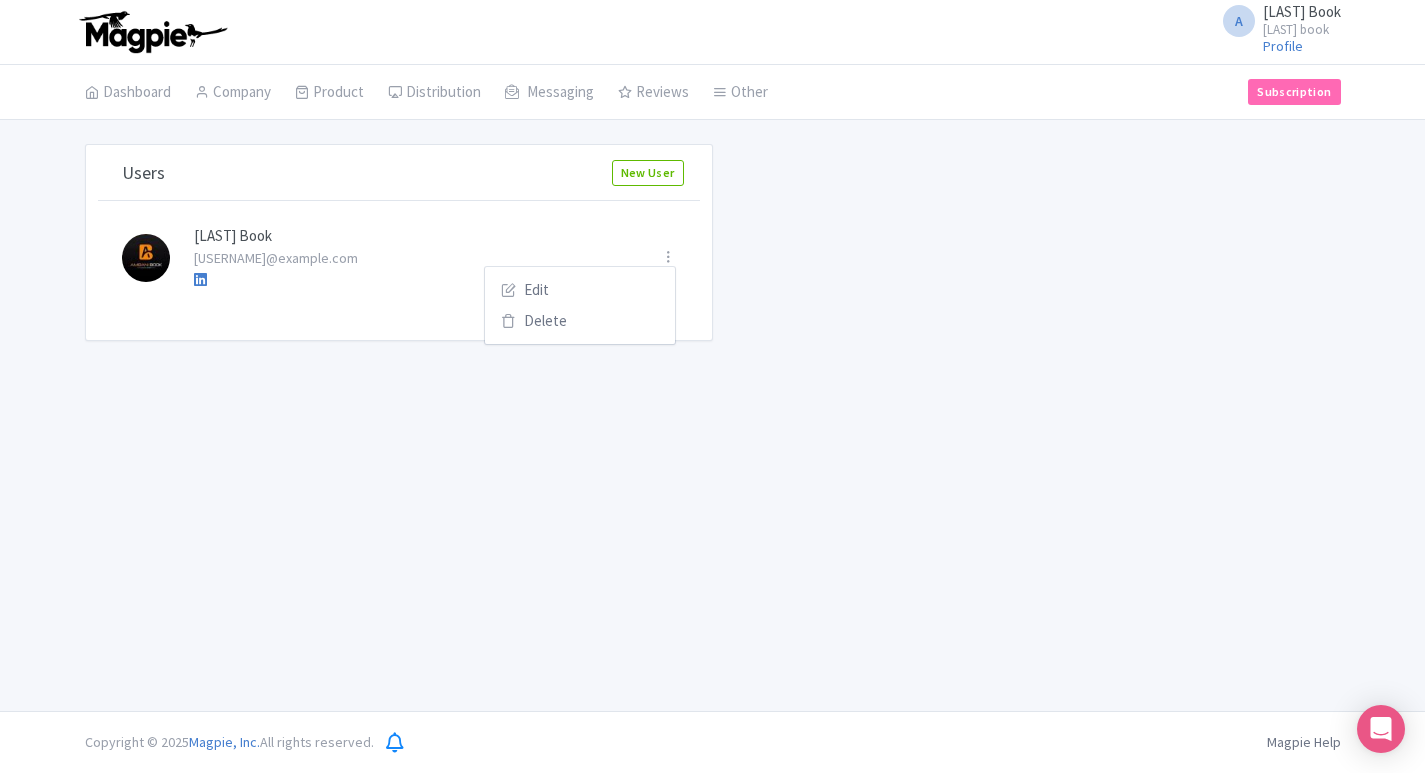 click on "A" at bounding box center [1239, 21] 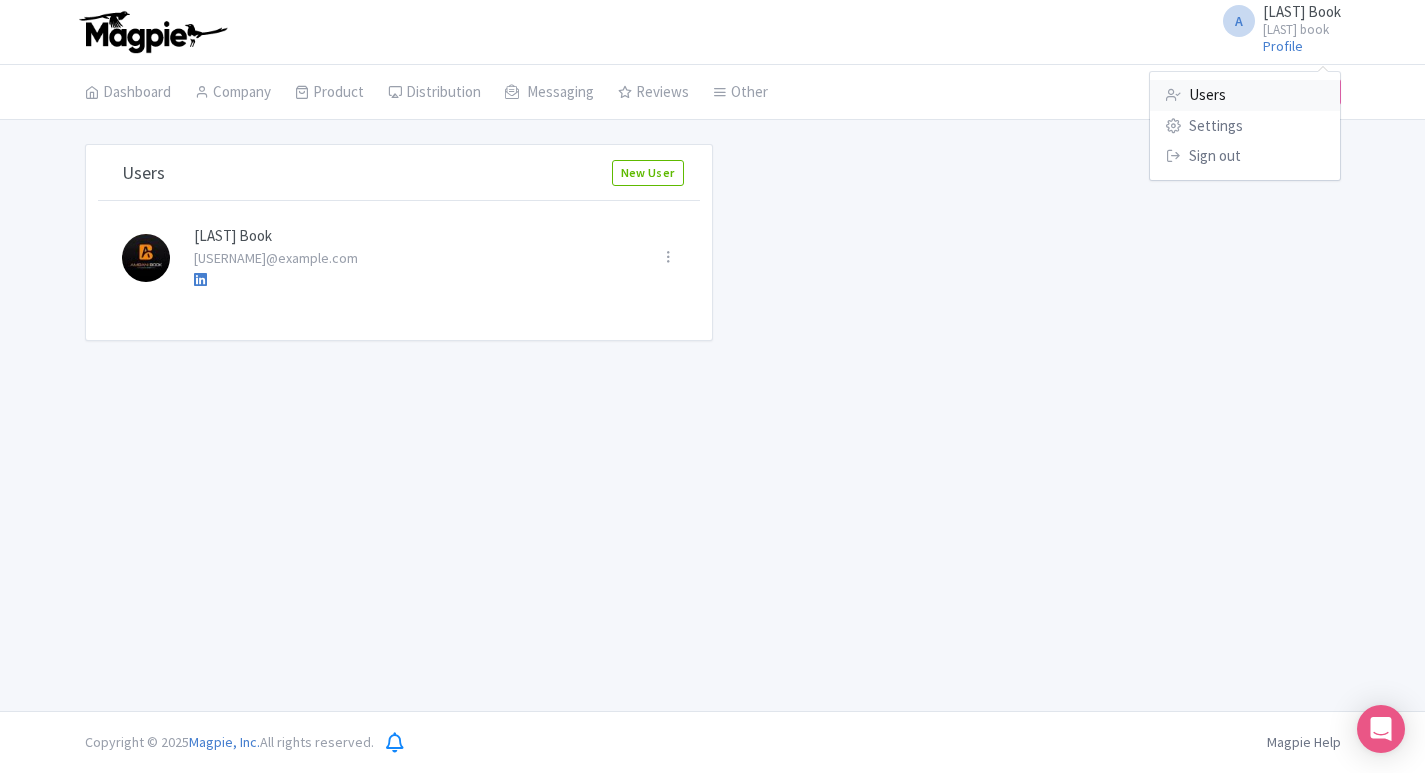 click on "Users" at bounding box center (1245, 95) 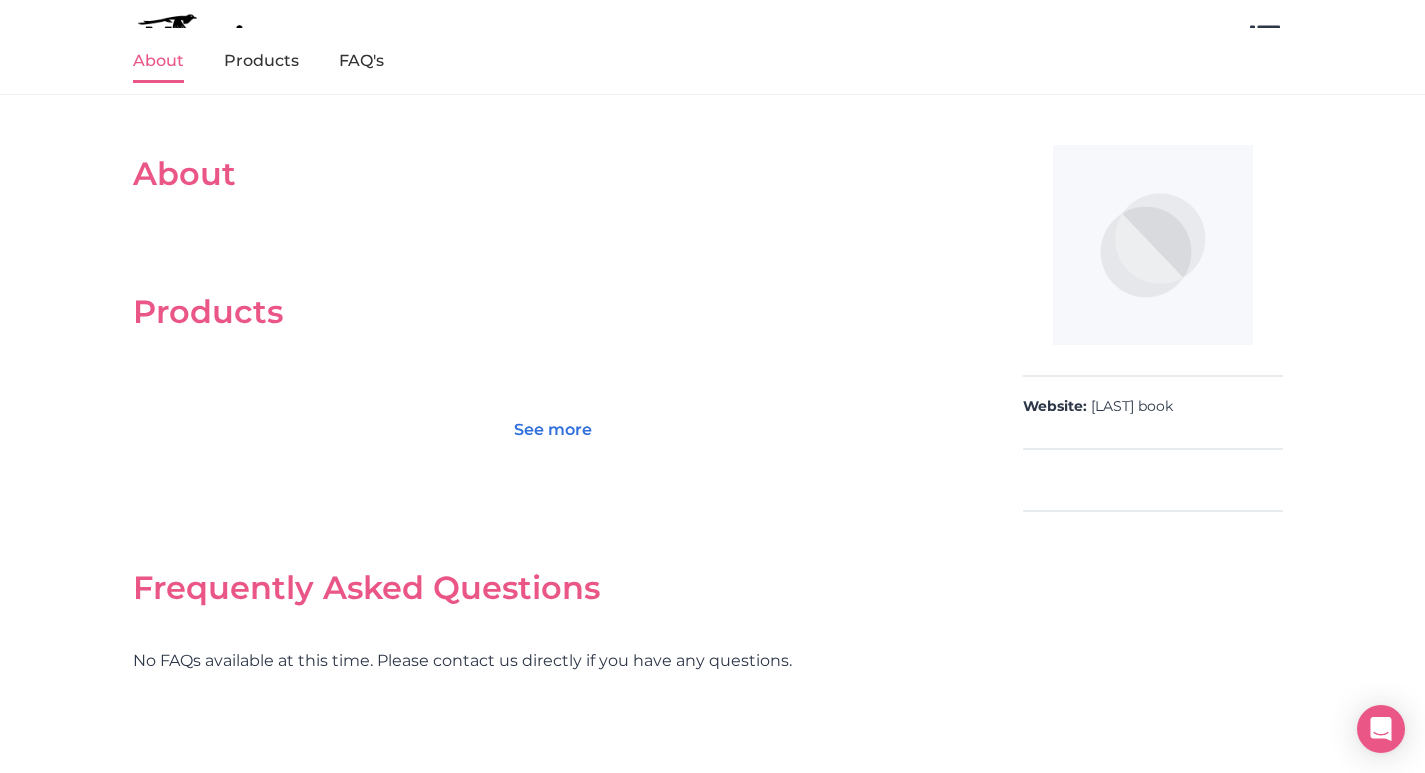 scroll, scrollTop: 200, scrollLeft: 0, axis: vertical 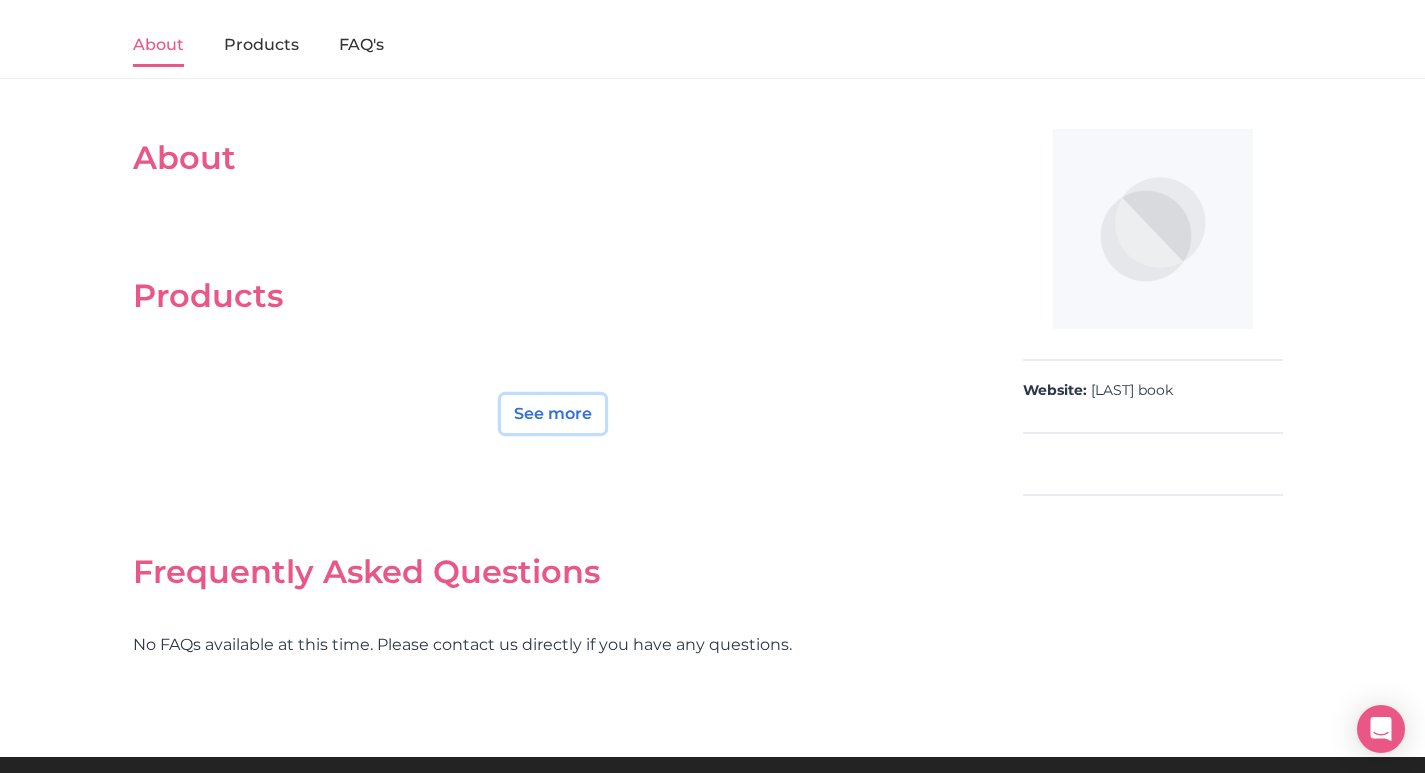 click on "See more" at bounding box center [553, 414] 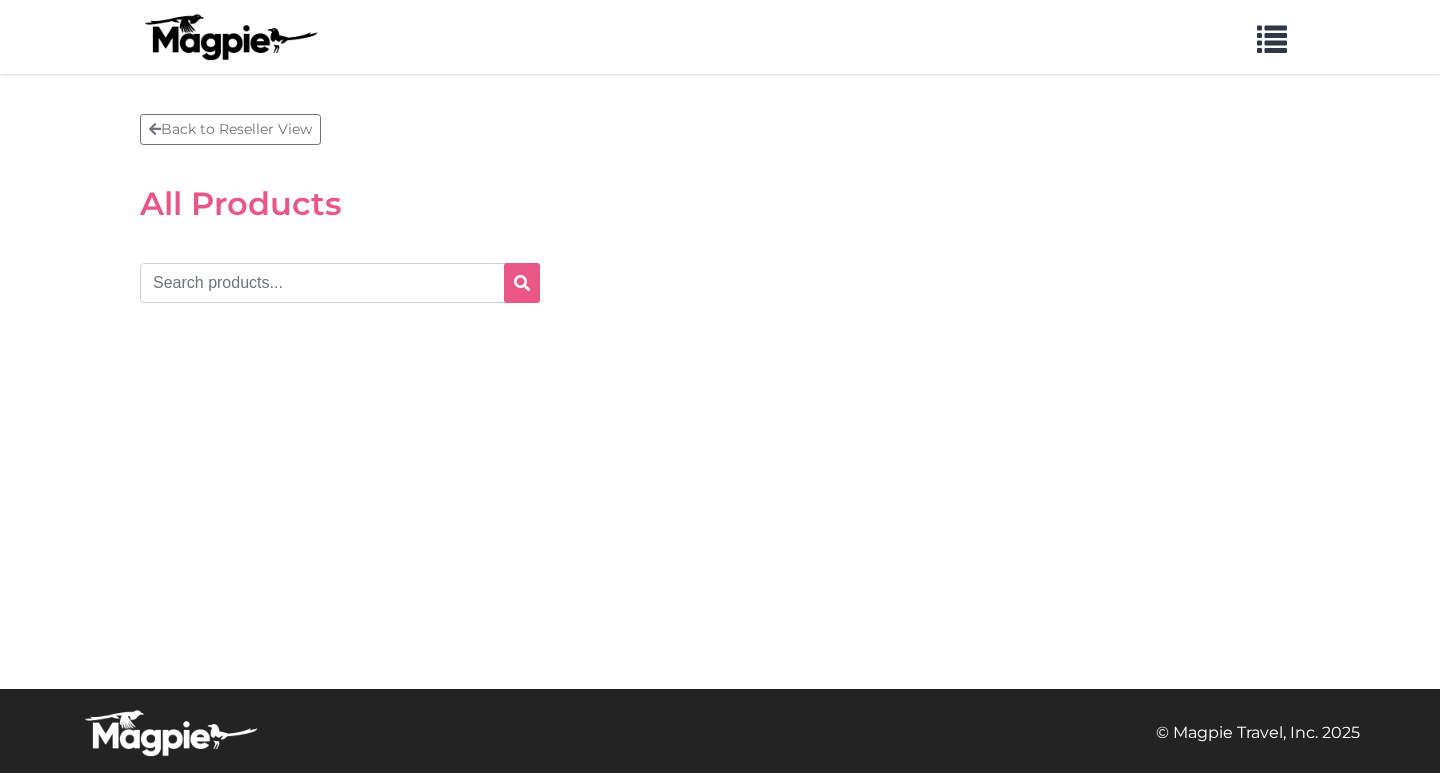 scroll, scrollTop: 0, scrollLeft: 0, axis: both 